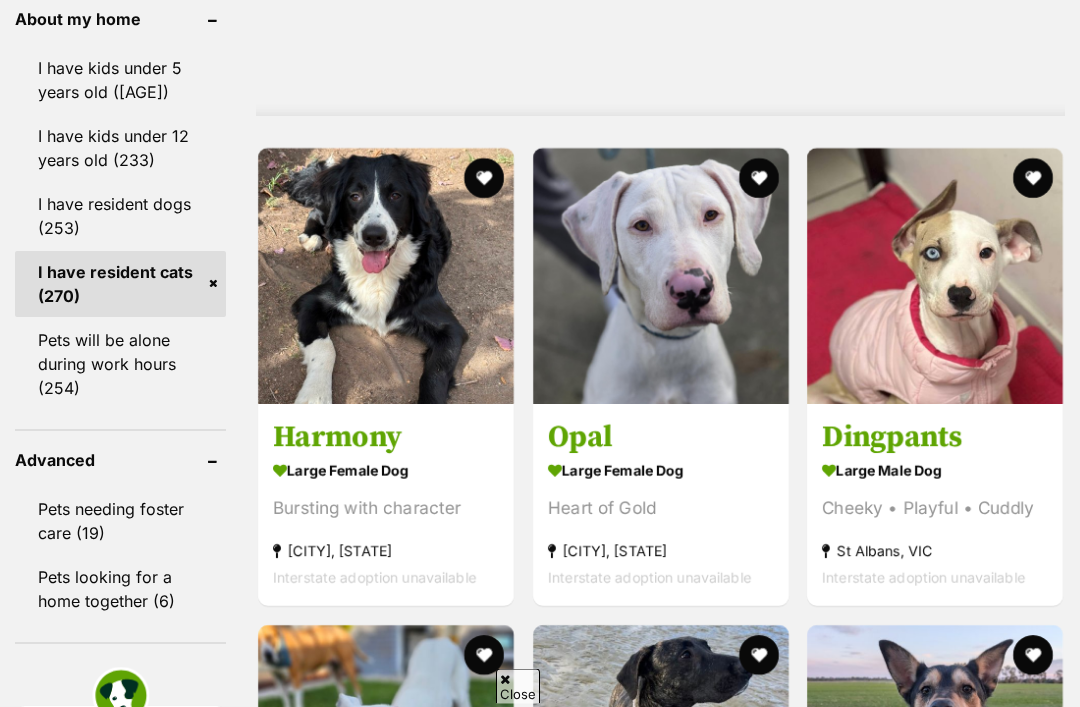 scroll, scrollTop: 1877, scrollLeft: 0, axis: vertical 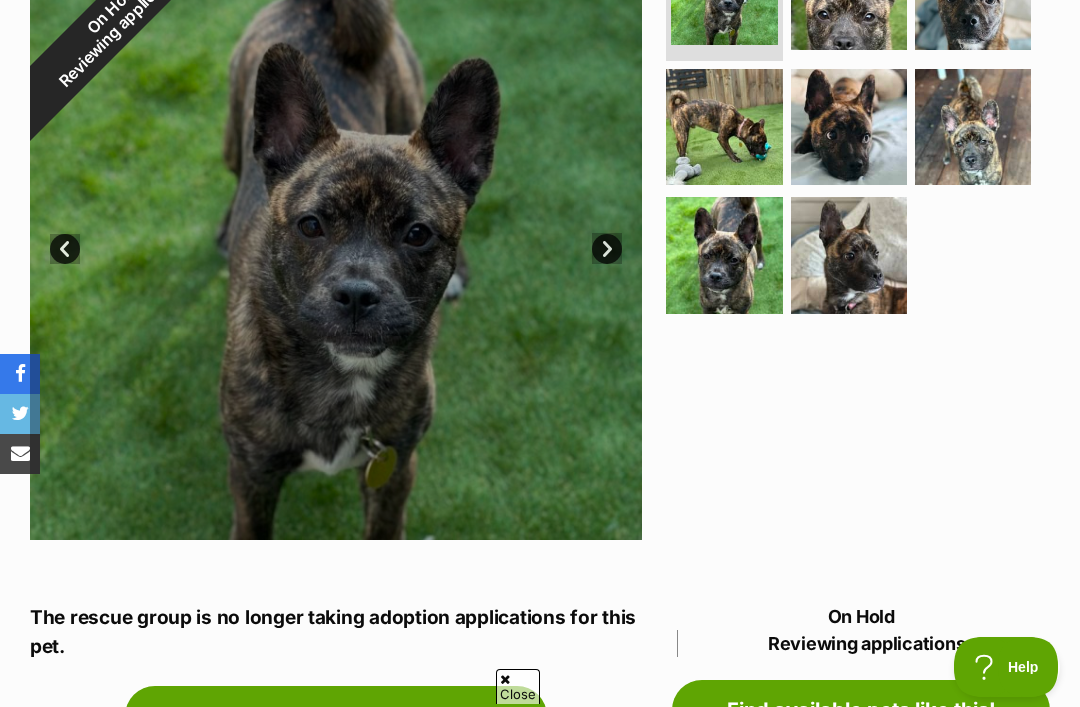 click on "Next" at bounding box center (607, 249) 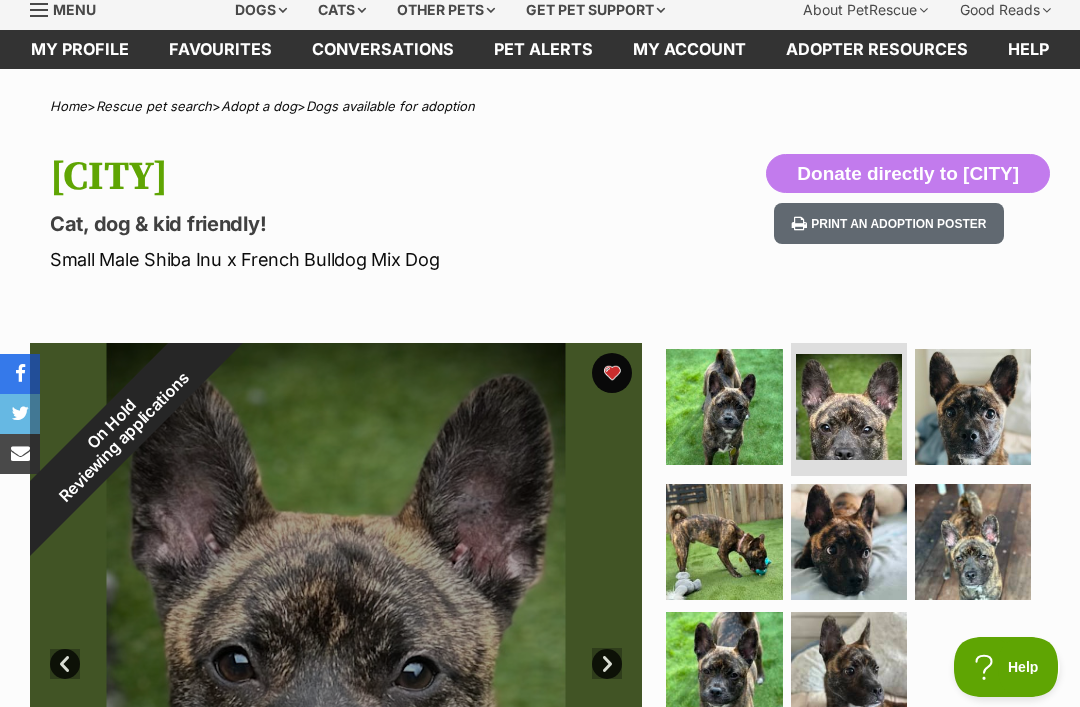 scroll, scrollTop: 0, scrollLeft: 0, axis: both 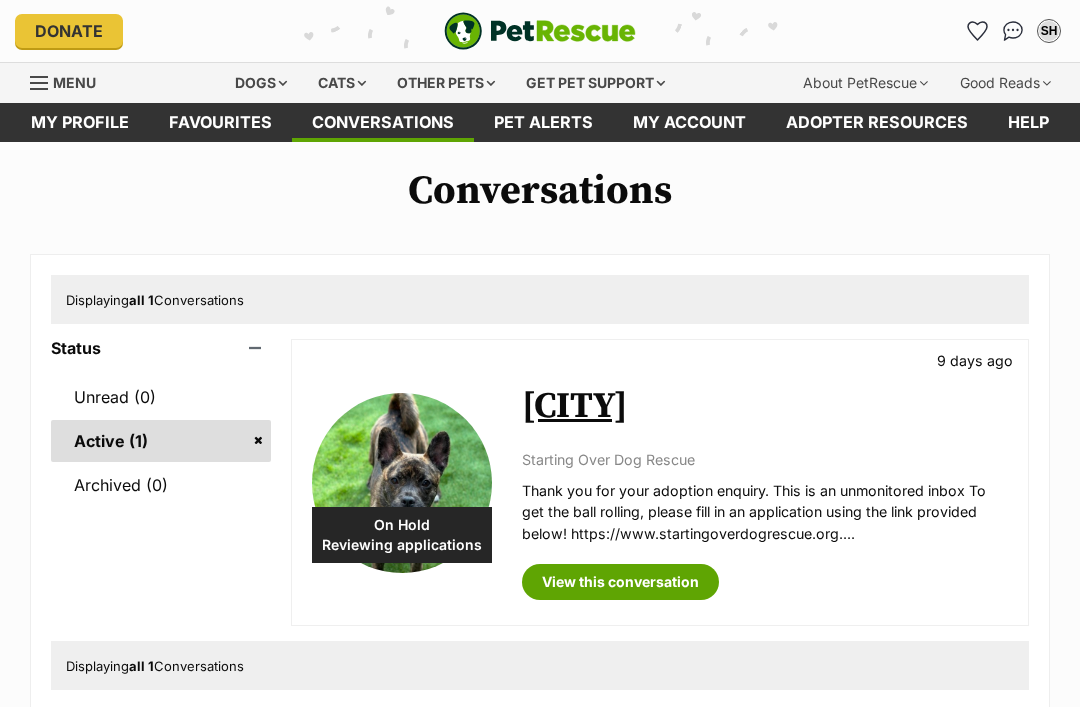 click on "View this conversation" at bounding box center [620, 582] 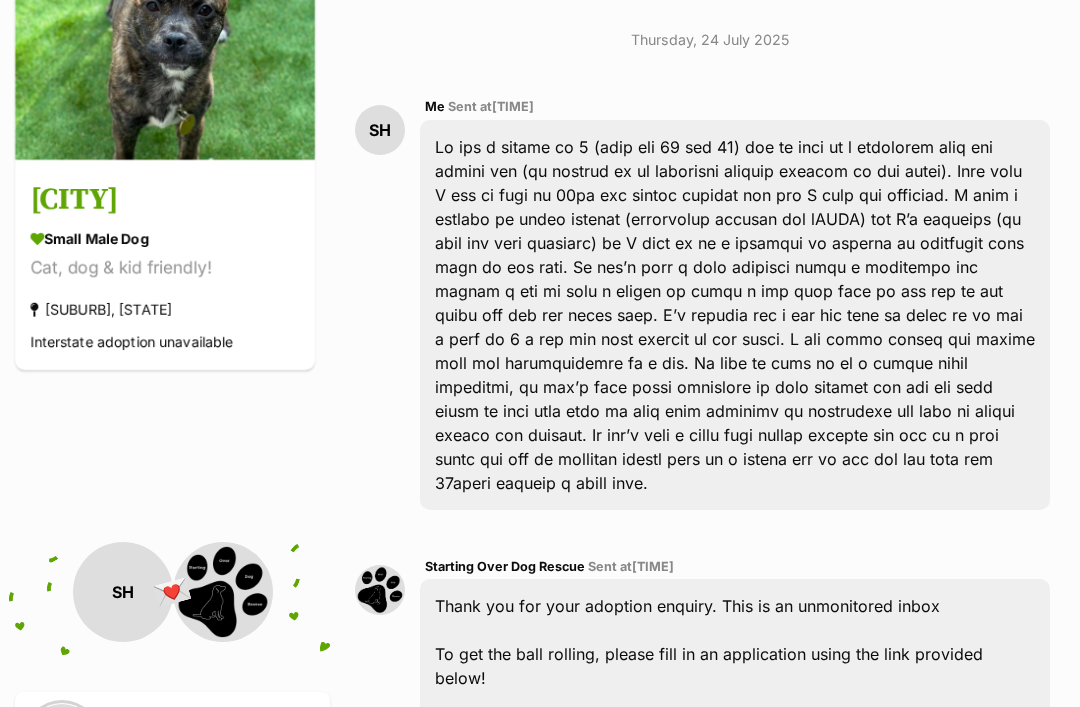 scroll, scrollTop: 355, scrollLeft: 0, axis: vertical 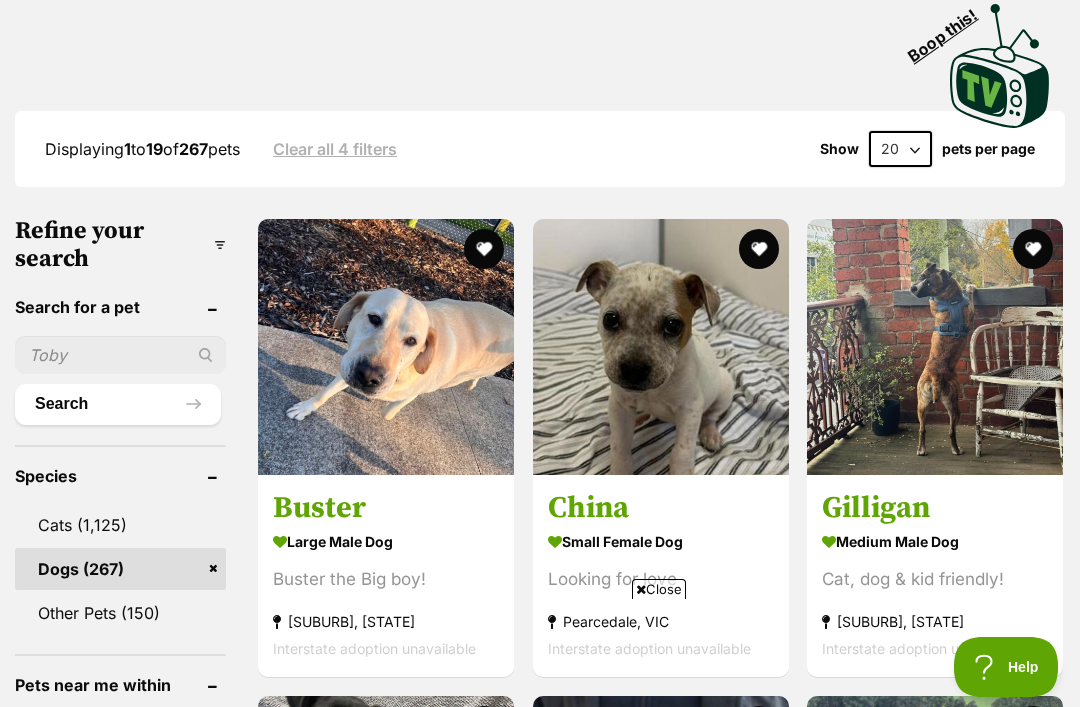 click on "small female Dog" at bounding box center (661, 541) 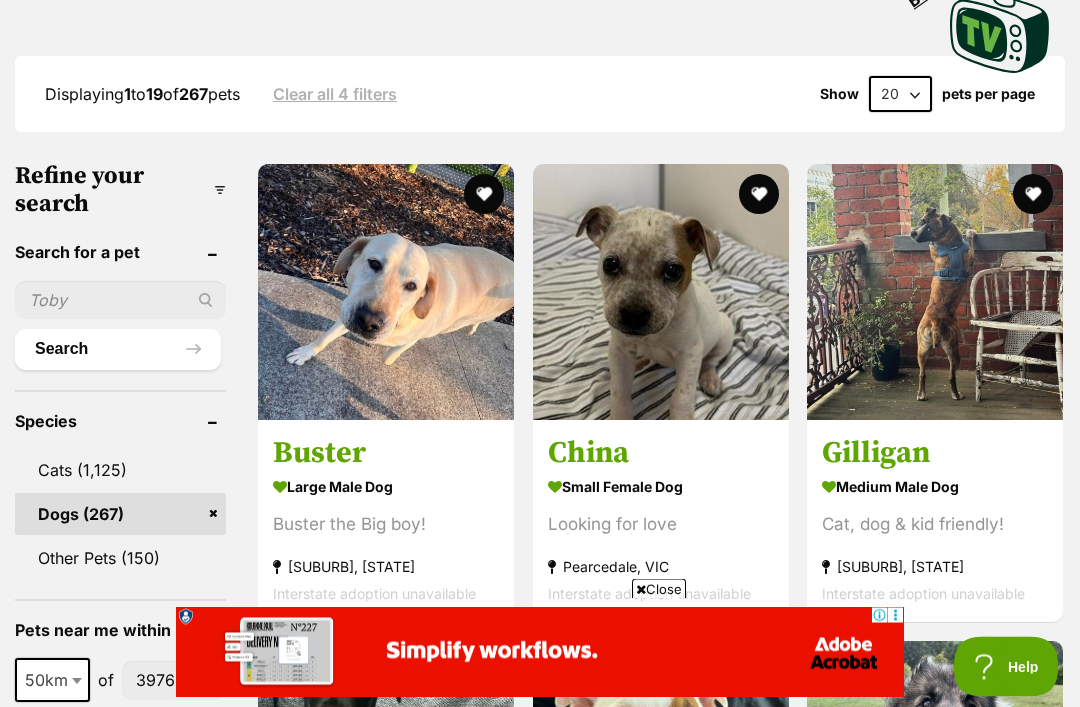 scroll, scrollTop: 531, scrollLeft: 0, axis: vertical 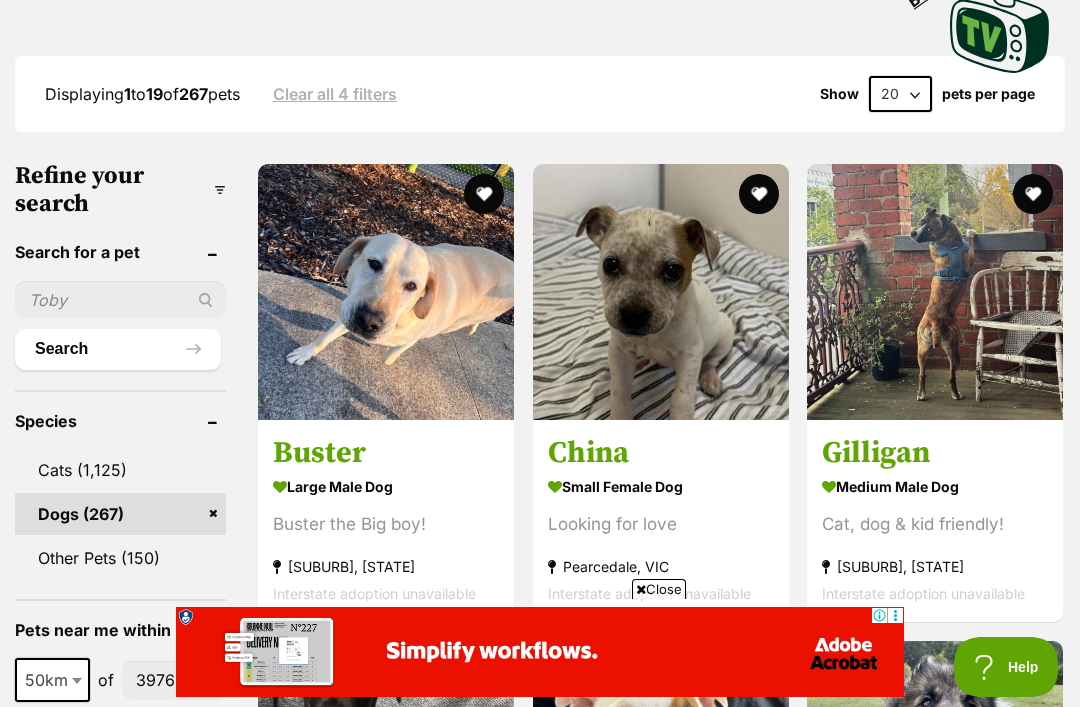 click at bounding box center (386, 292) 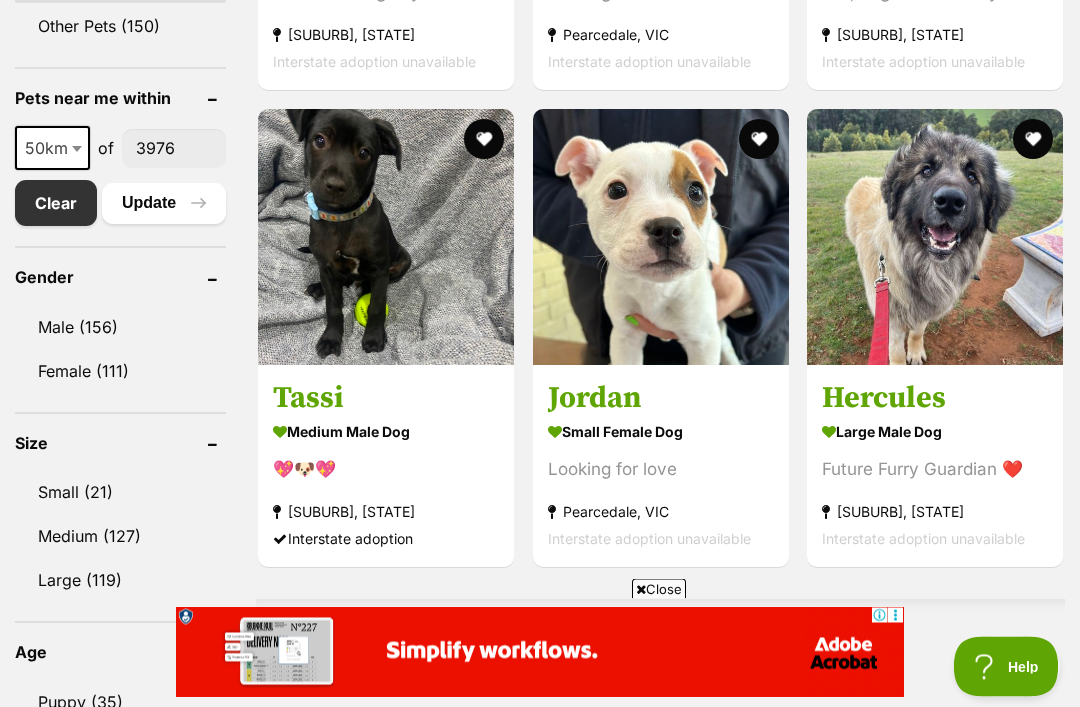 scroll, scrollTop: 1063, scrollLeft: 0, axis: vertical 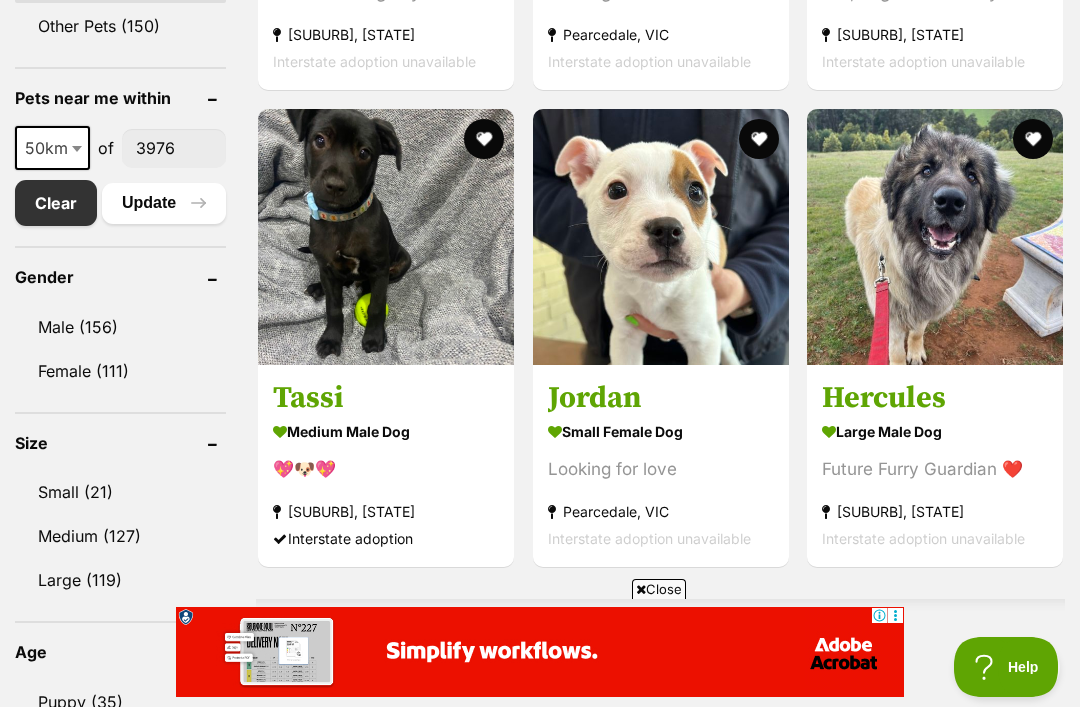click at bounding box center [661, 237] 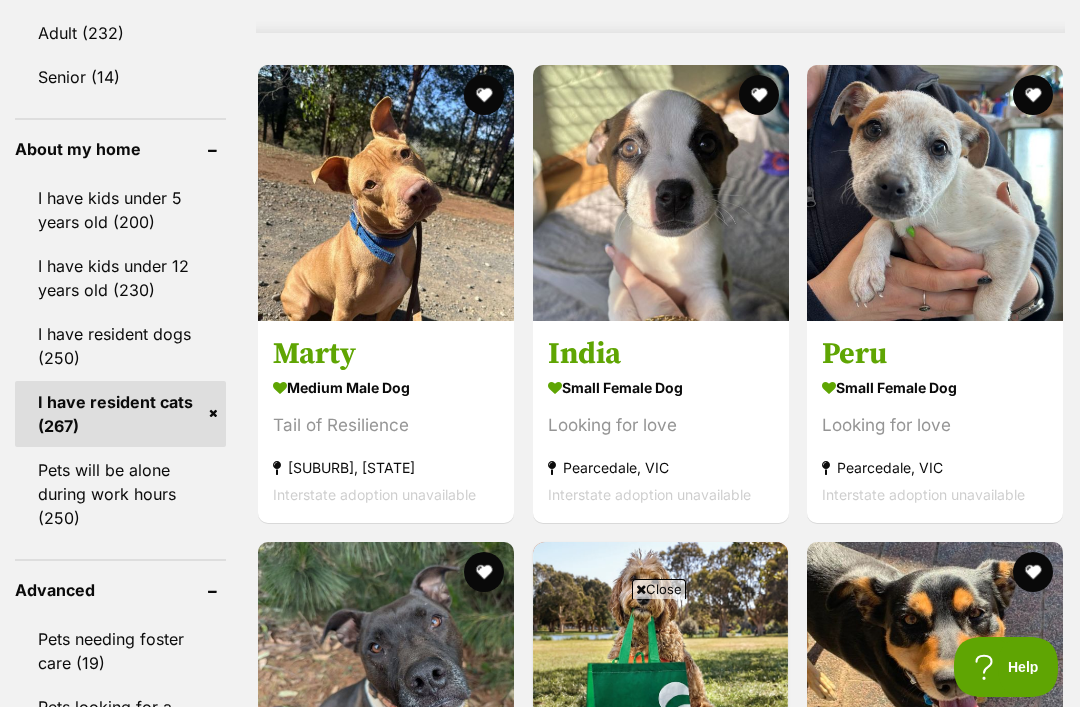 scroll, scrollTop: 0, scrollLeft: 0, axis: both 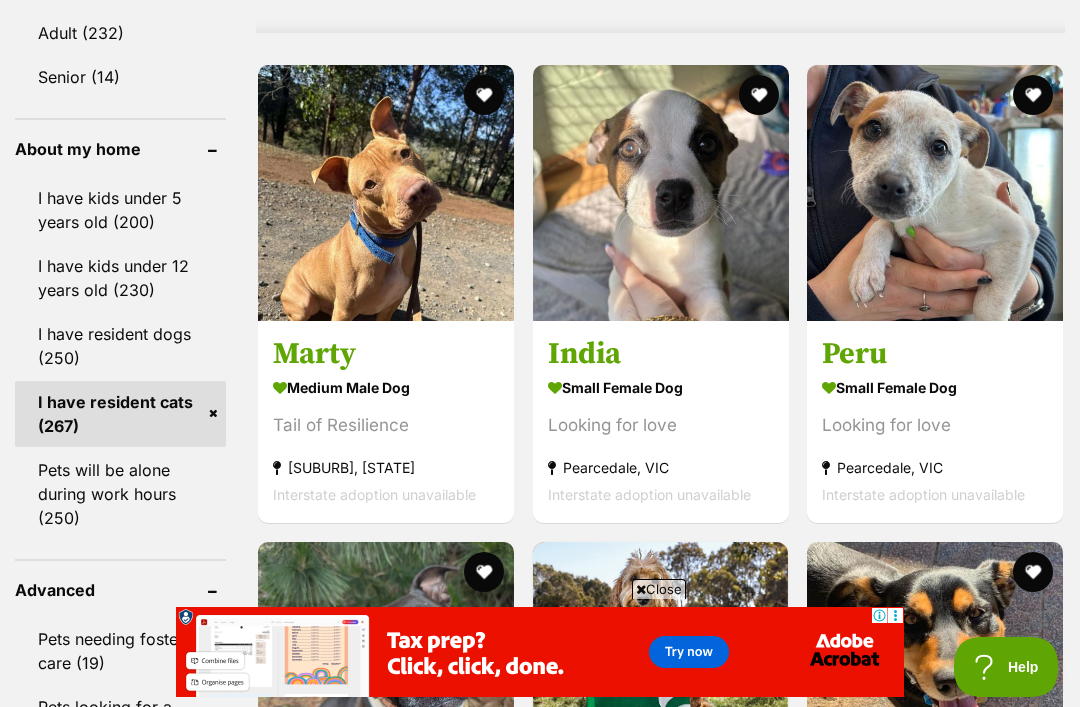 click at bounding box center (935, 193) 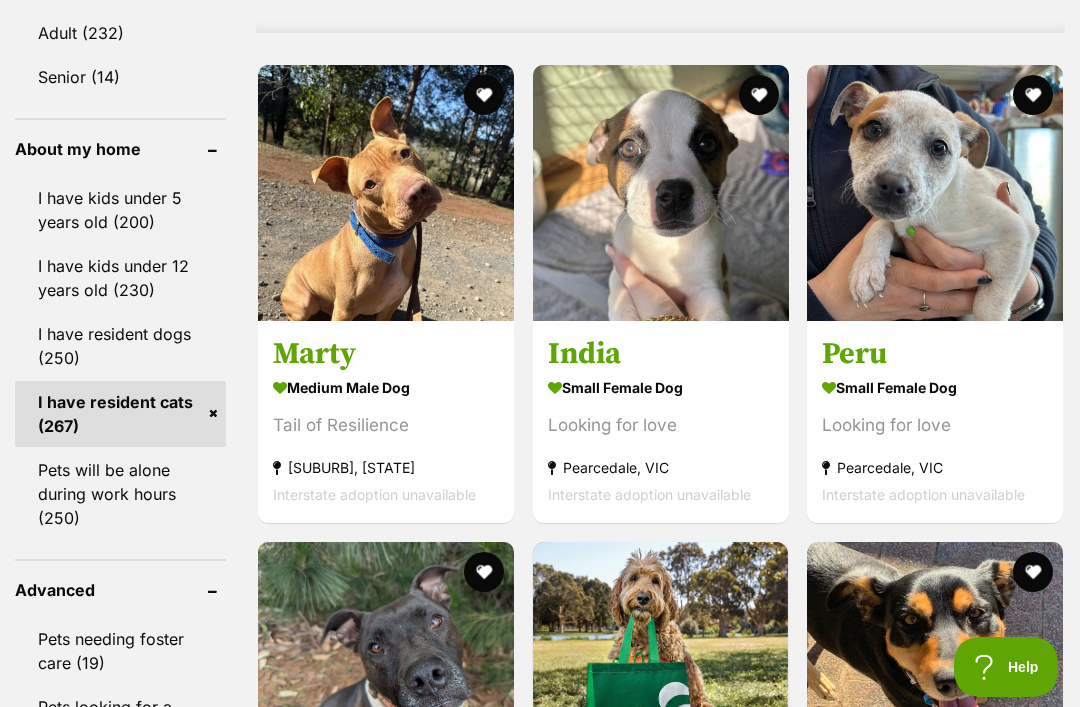 scroll, scrollTop: 1842, scrollLeft: 0, axis: vertical 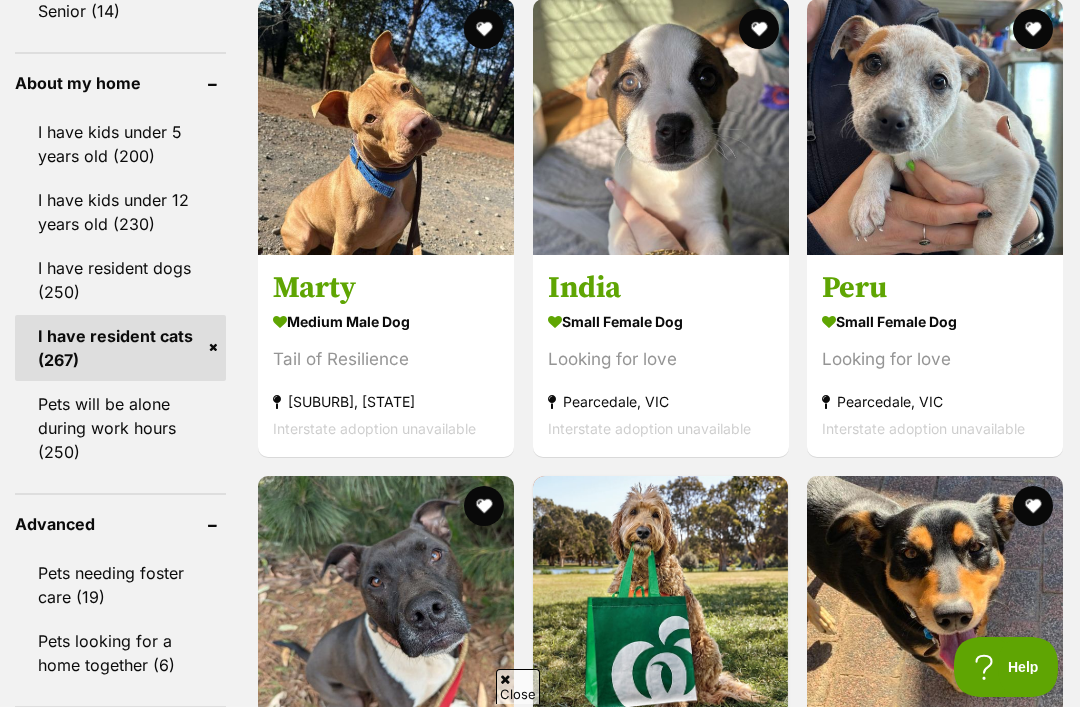 click at bounding box center (661, 127) 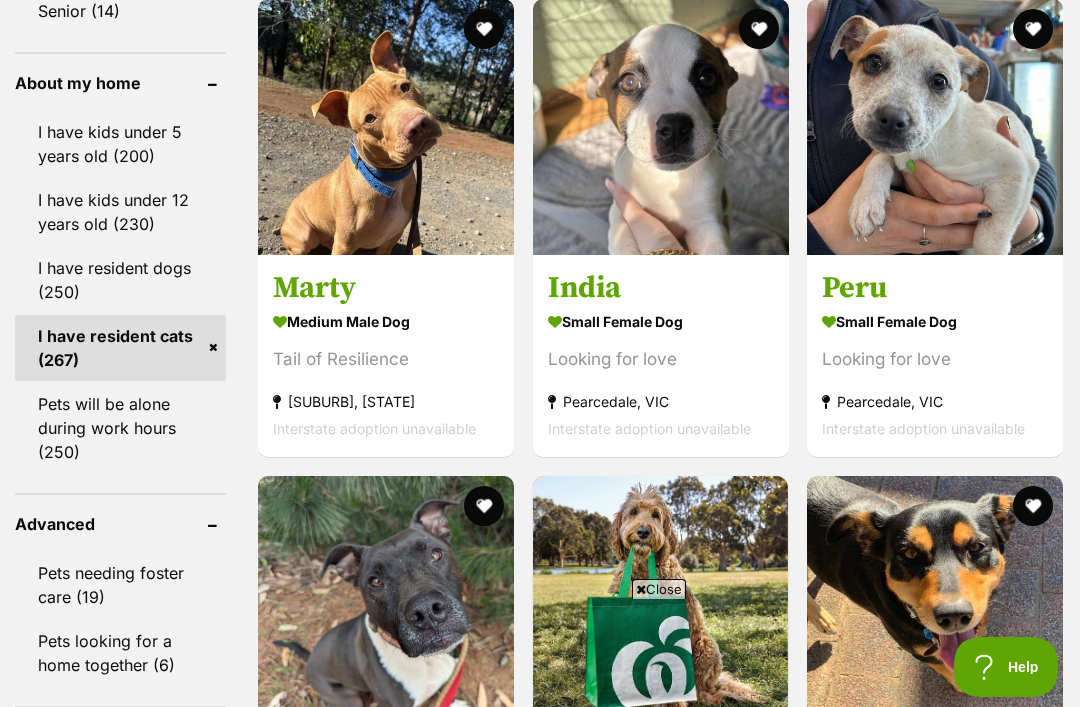 scroll, scrollTop: 0, scrollLeft: 0, axis: both 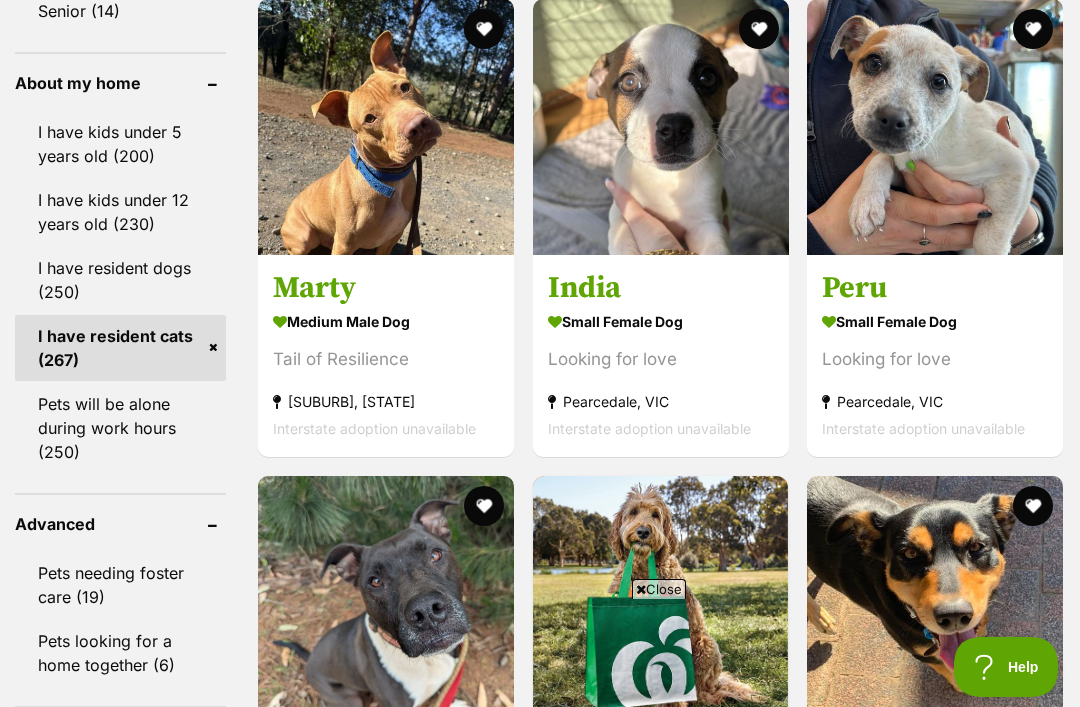 click at bounding box center (1033, 29) 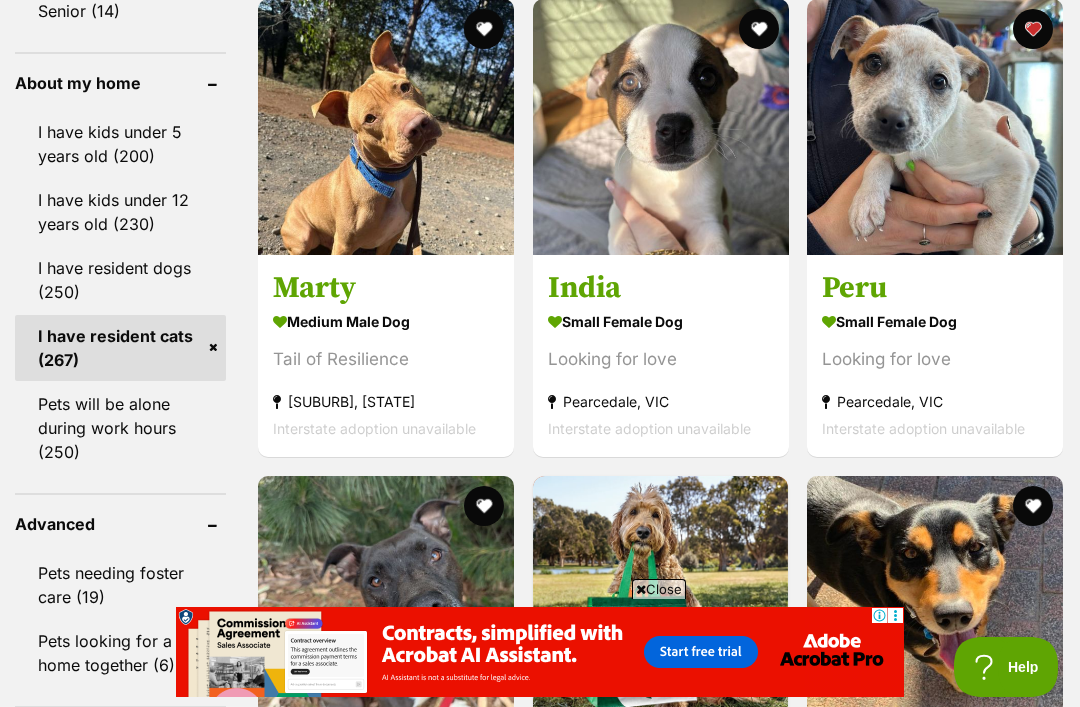 click at bounding box center (758, 29) 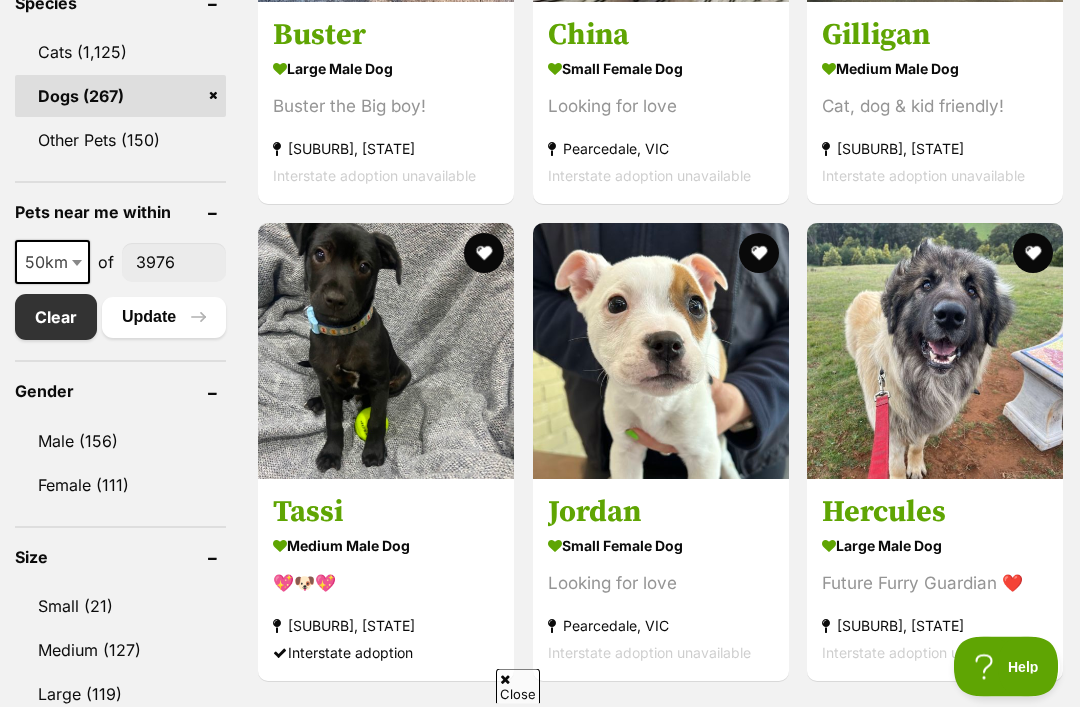 scroll, scrollTop: 945, scrollLeft: 0, axis: vertical 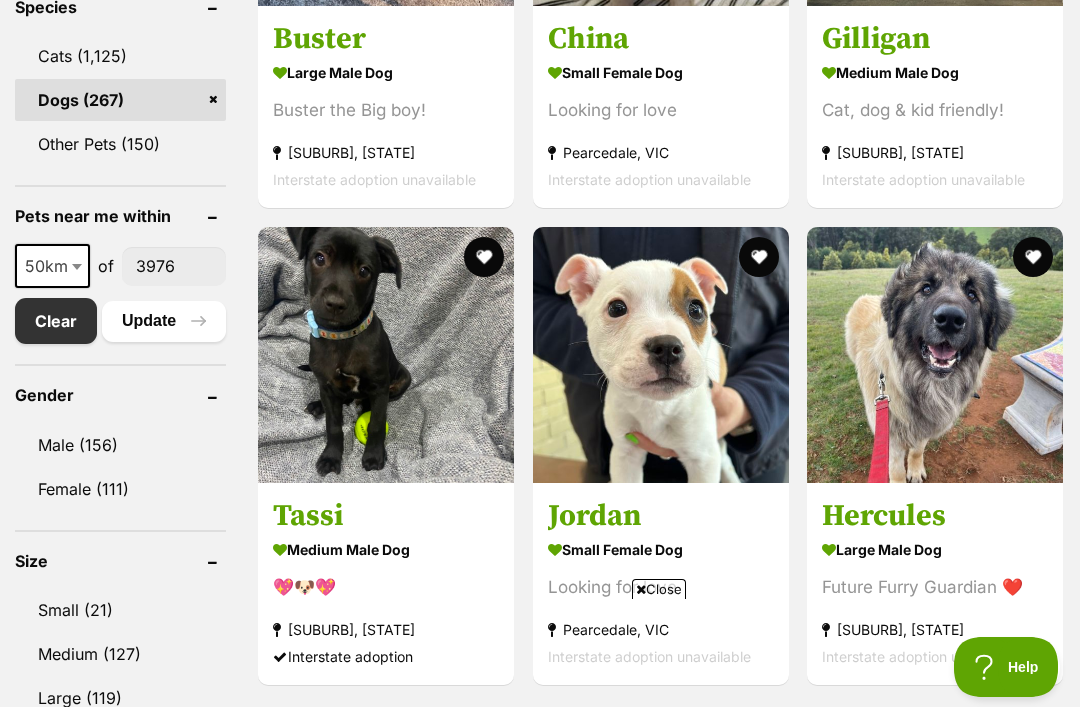 click at bounding box center (758, 257) 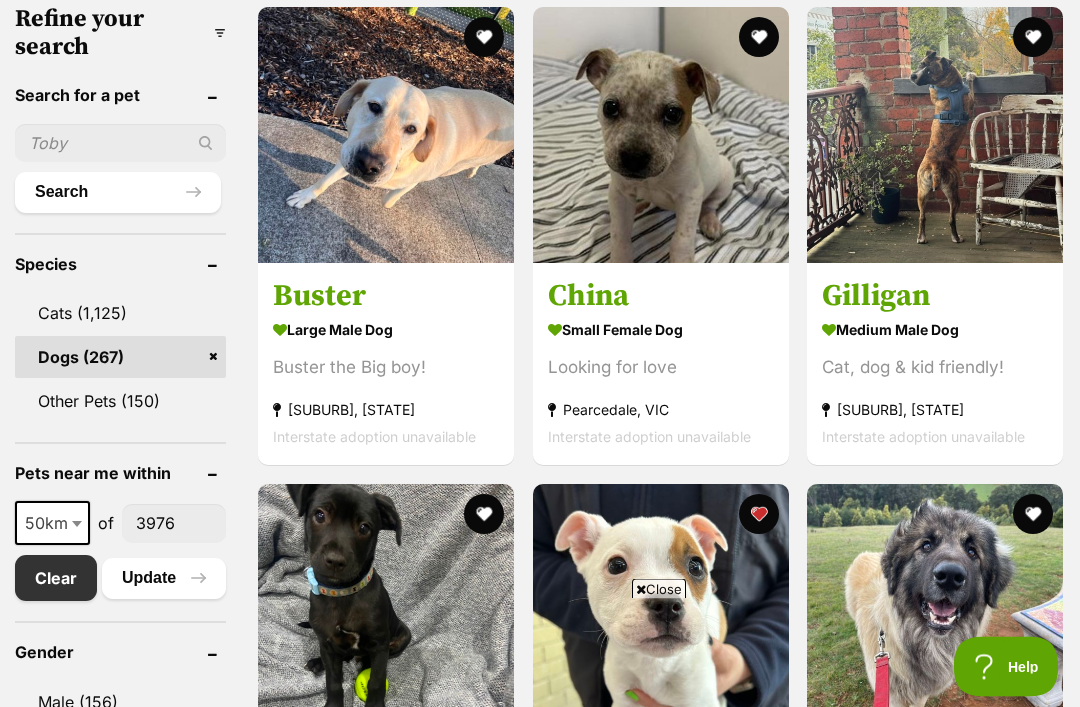 scroll, scrollTop: 681, scrollLeft: 0, axis: vertical 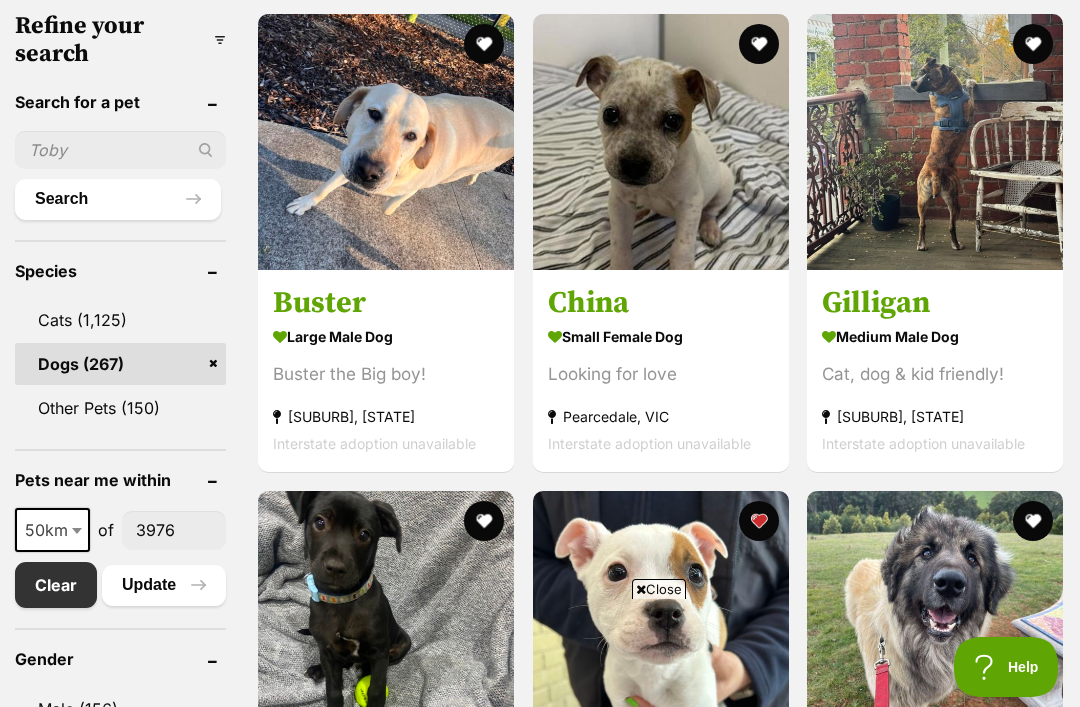 click at bounding box center (758, 44) 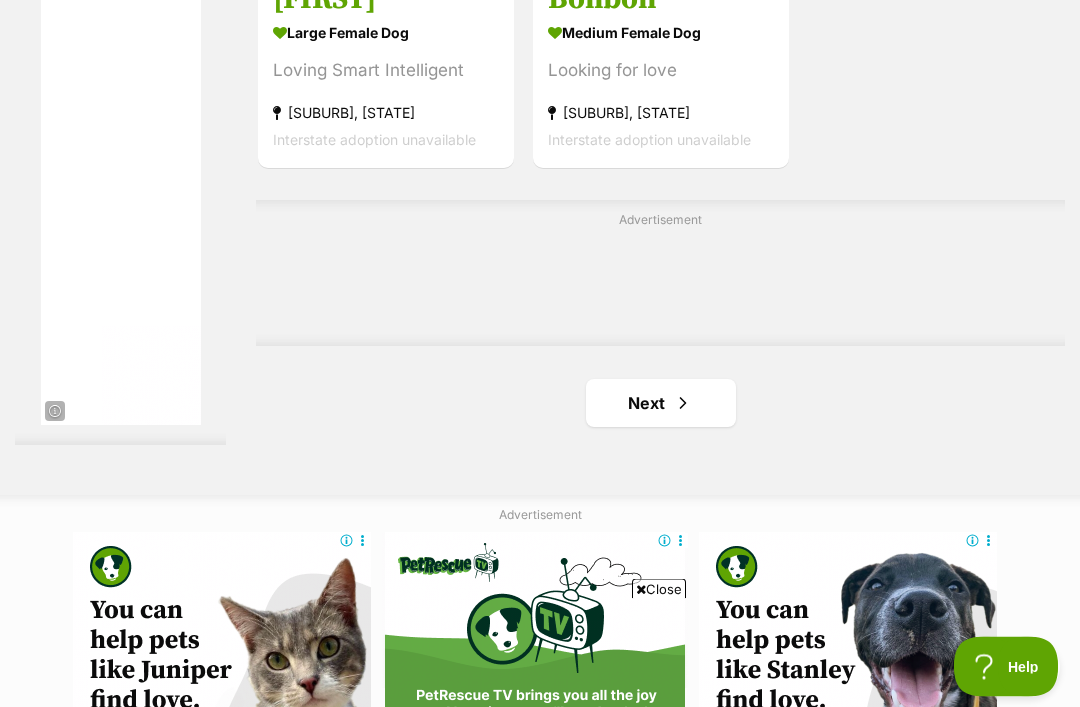 scroll, scrollTop: 4215, scrollLeft: 0, axis: vertical 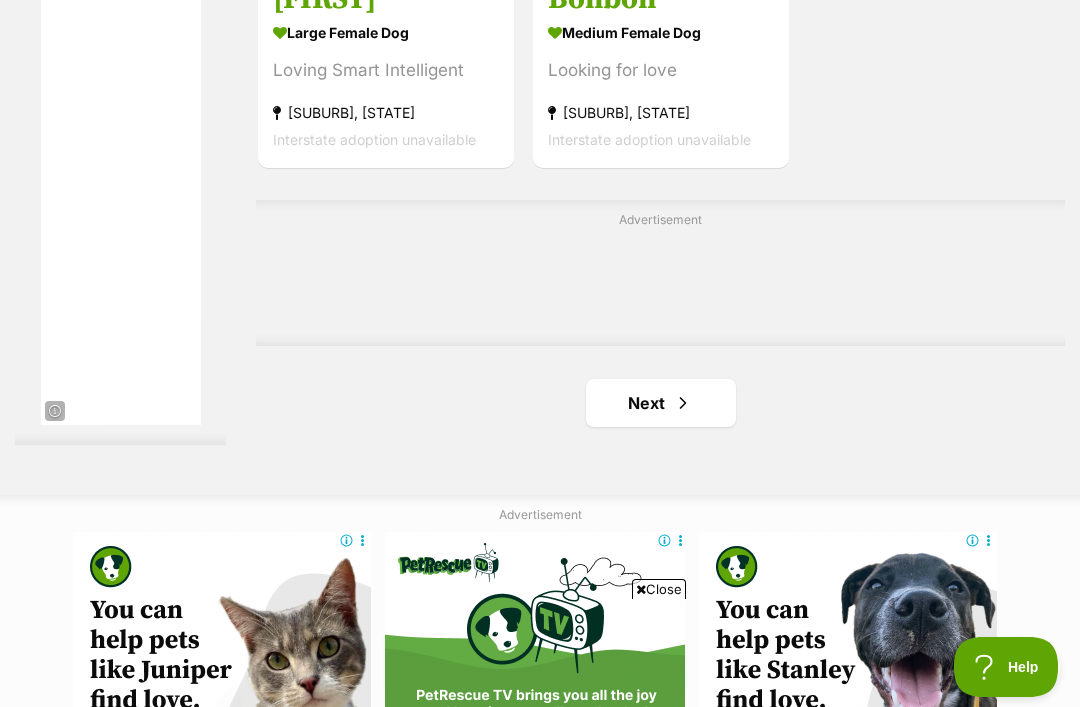 click on "Next" at bounding box center [661, 403] 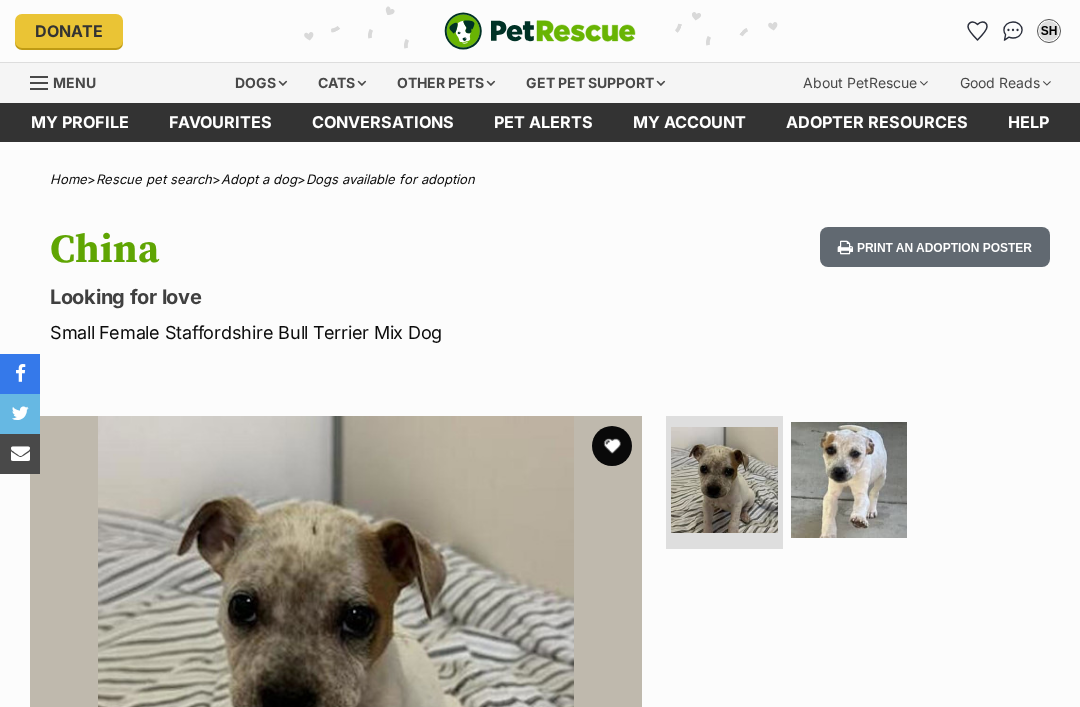 scroll, scrollTop: 0, scrollLeft: 0, axis: both 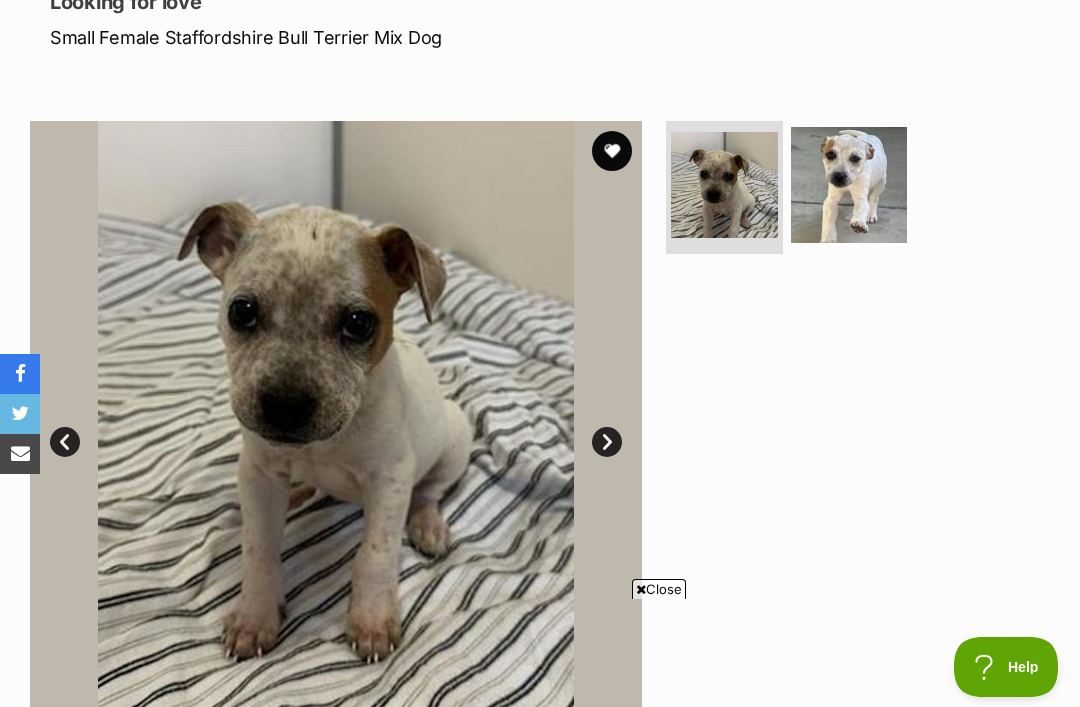 click on "Next" at bounding box center (607, 442) 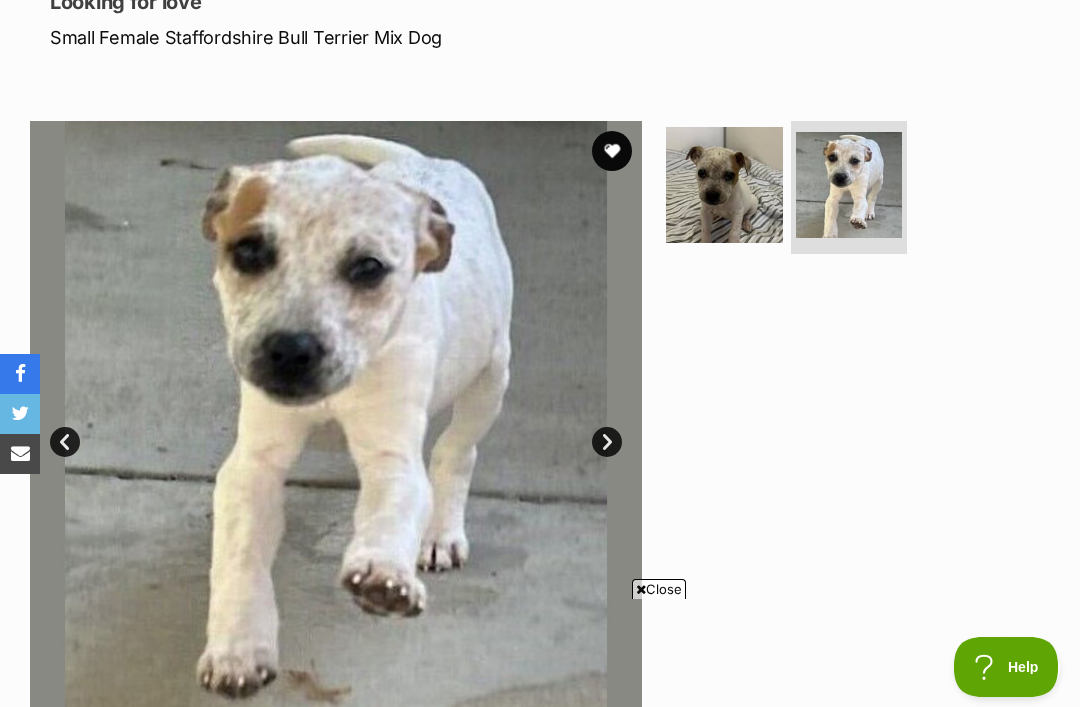 click on "Next" at bounding box center [607, 442] 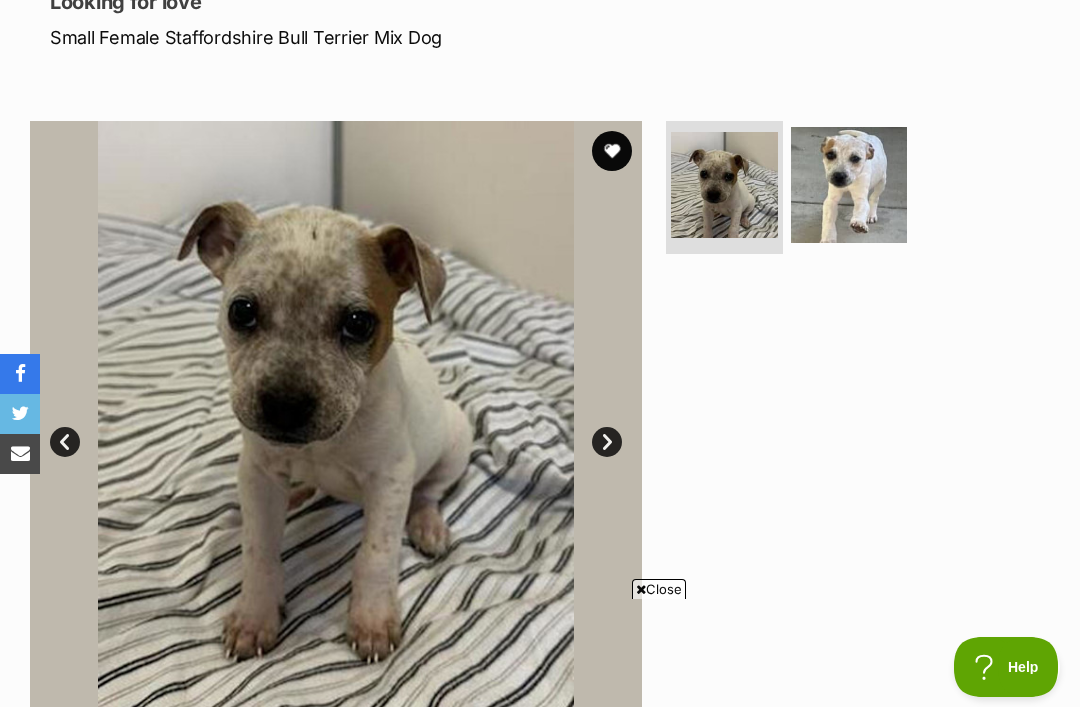 scroll, scrollTop: 0, scrollLeft: 0, axis: both 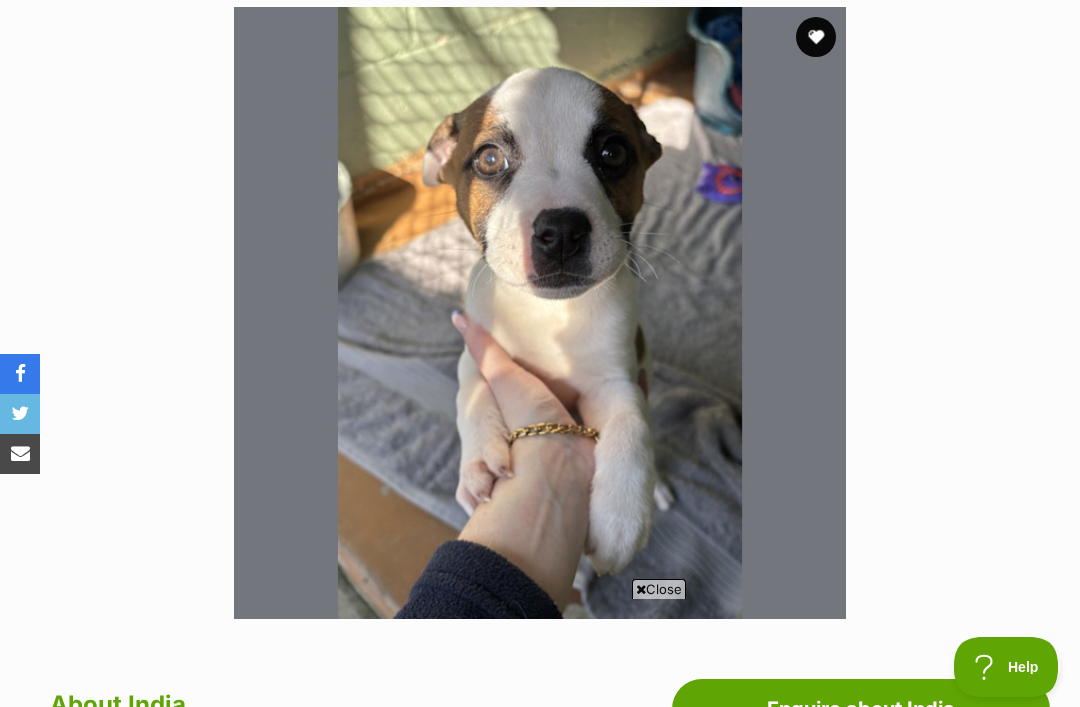 click at bounding box center (816, 37) 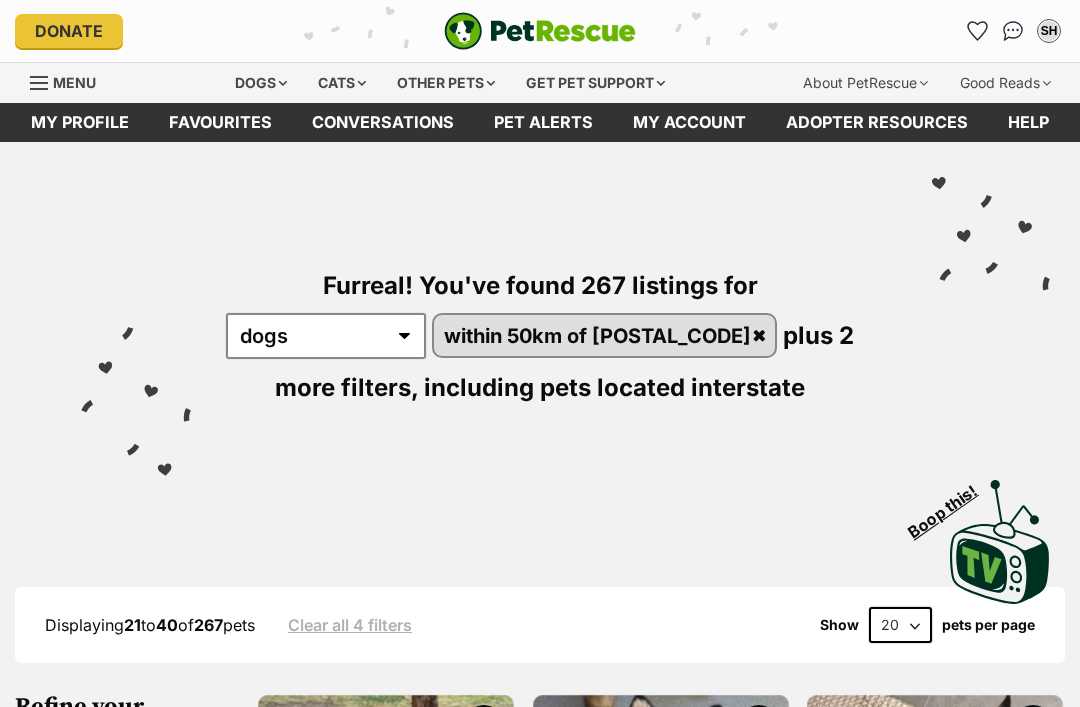 scroll, scrollTop: 0, scrollLeft: 0, axis: both 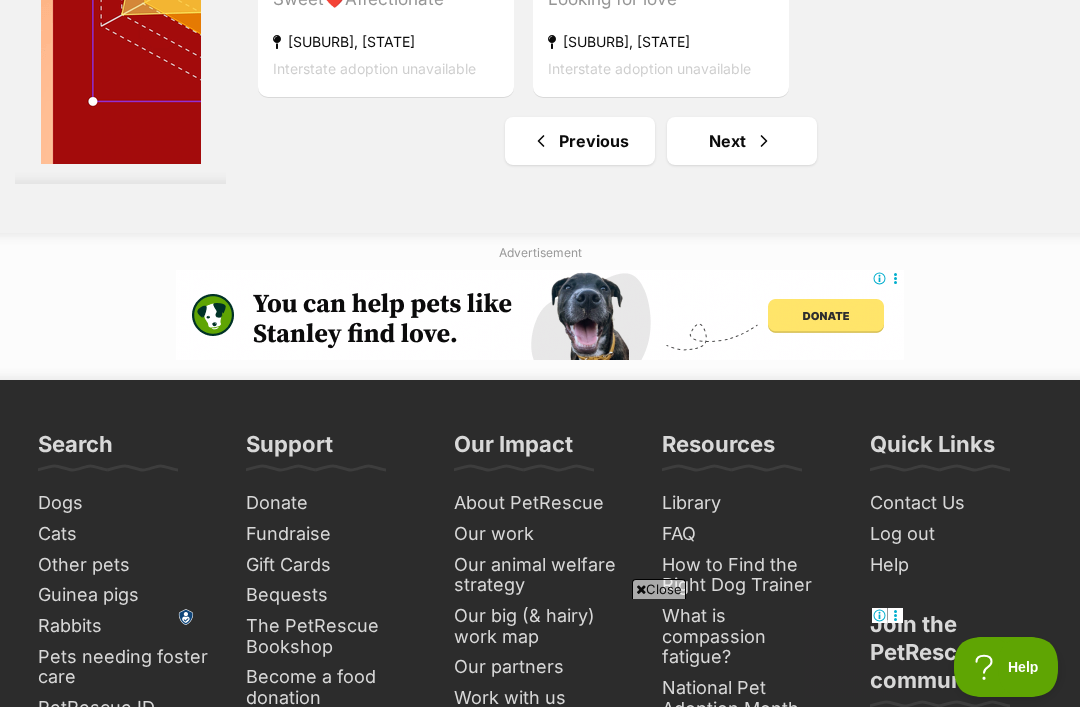 click on "Next" at bounding box center [742, 141] 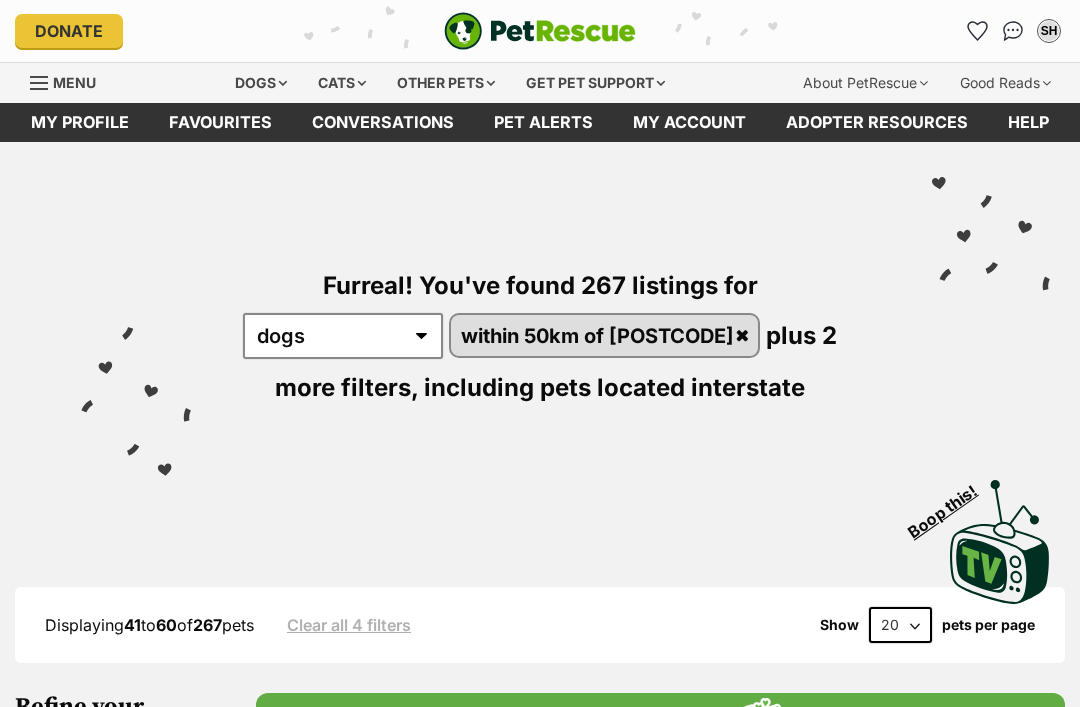 scroll, scrollTop: 38, scrollLeft: 0, axis: vertical 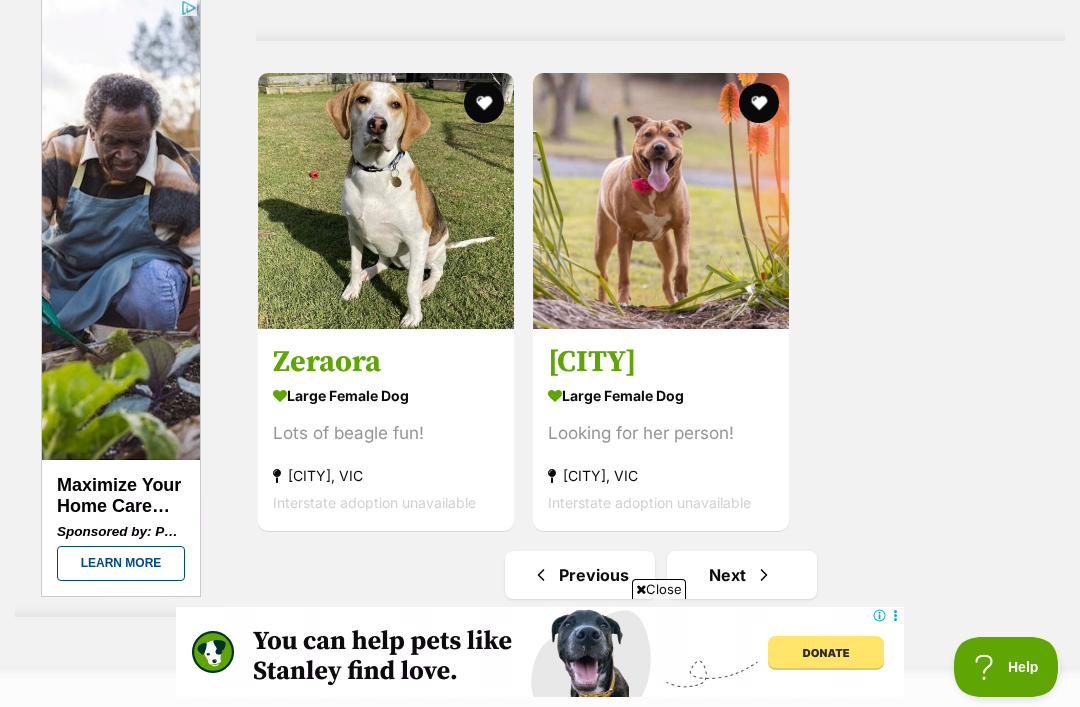 click on "Next" at bounding box center [742, 575] 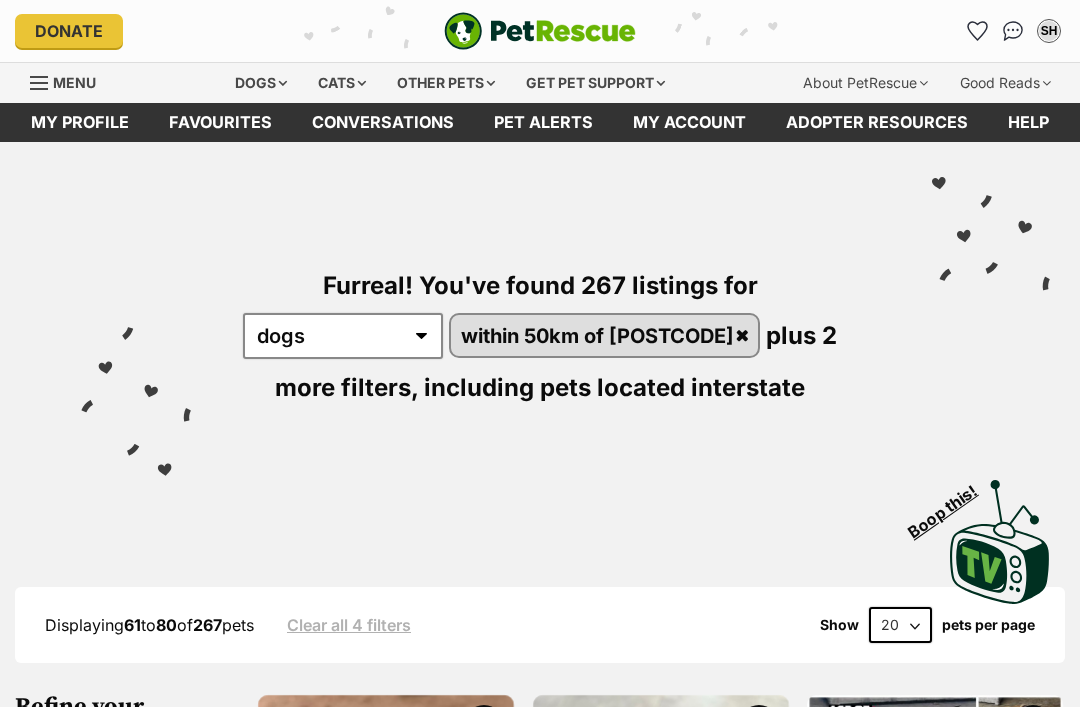 scroll, scrollTop: 0, scrollLeft: 0, axis: both 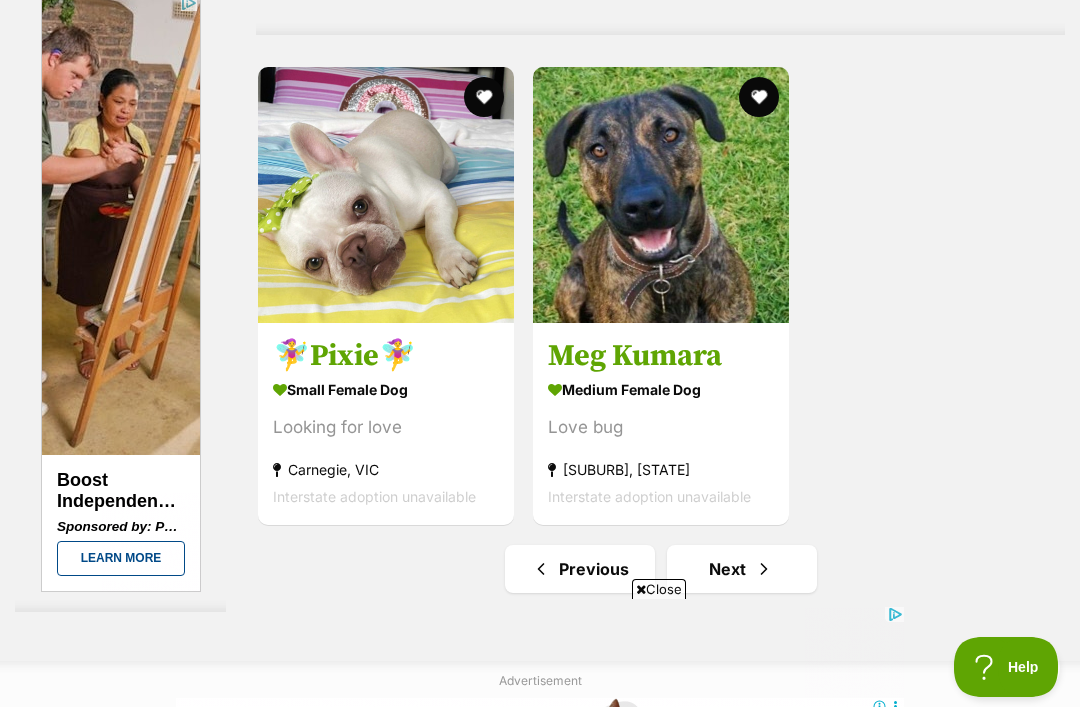 click at bounding box center (764, 569) 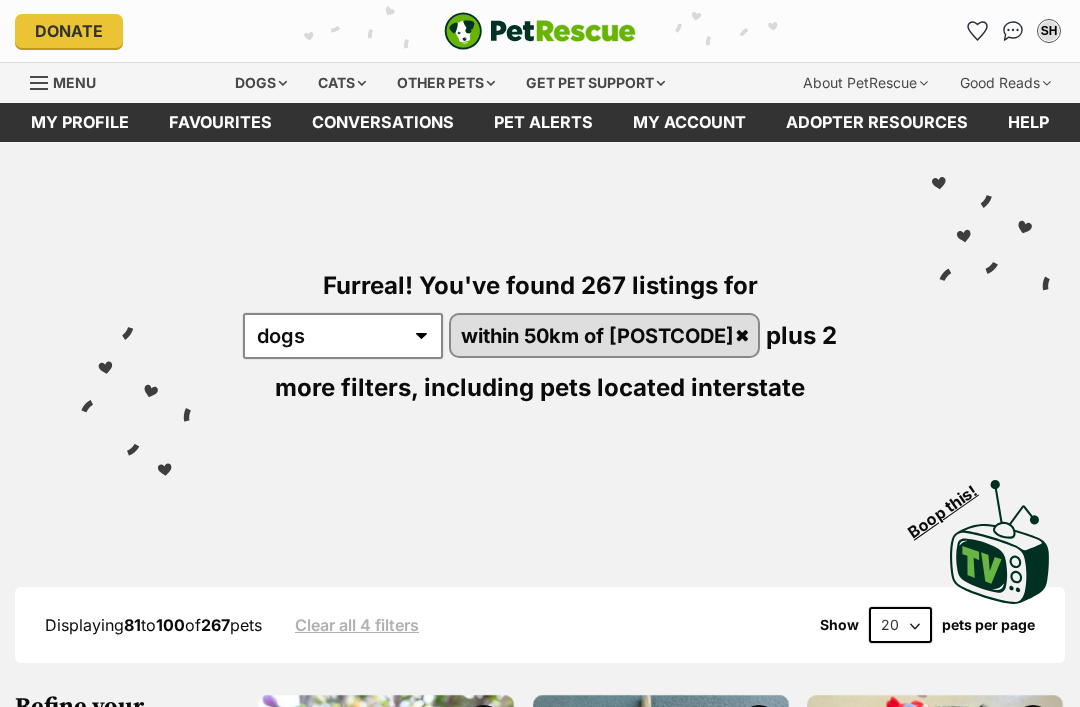 scroll, scrollTop: 402, scrollLeft: 0, axis: vertical 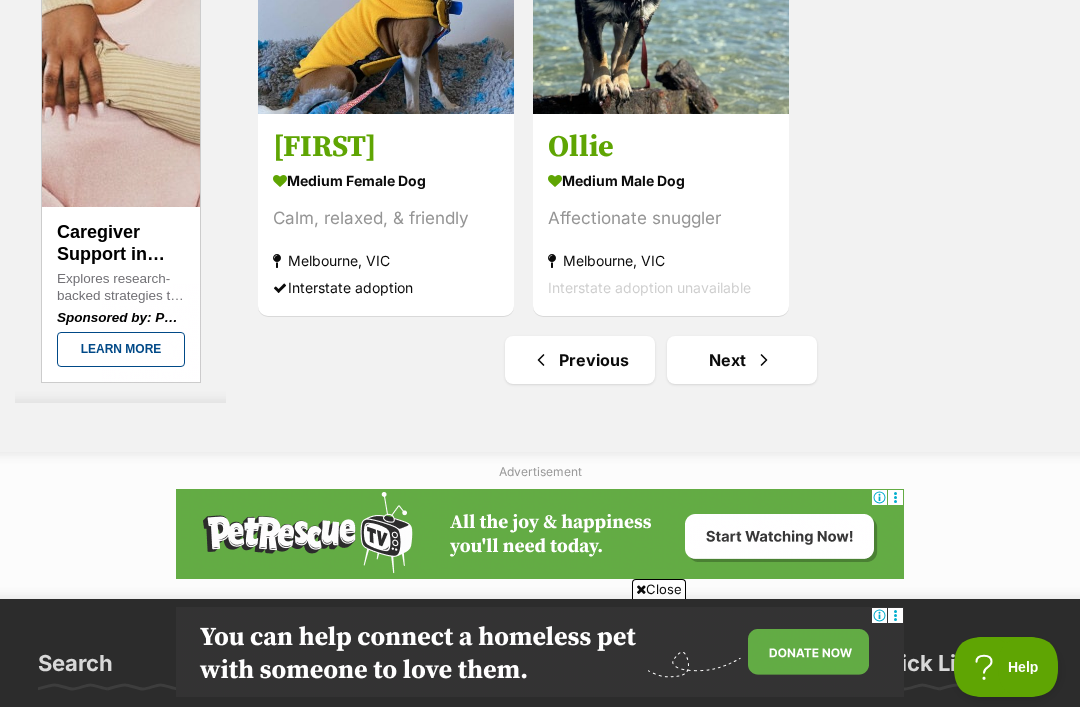 click at bounding box center [764, 360] 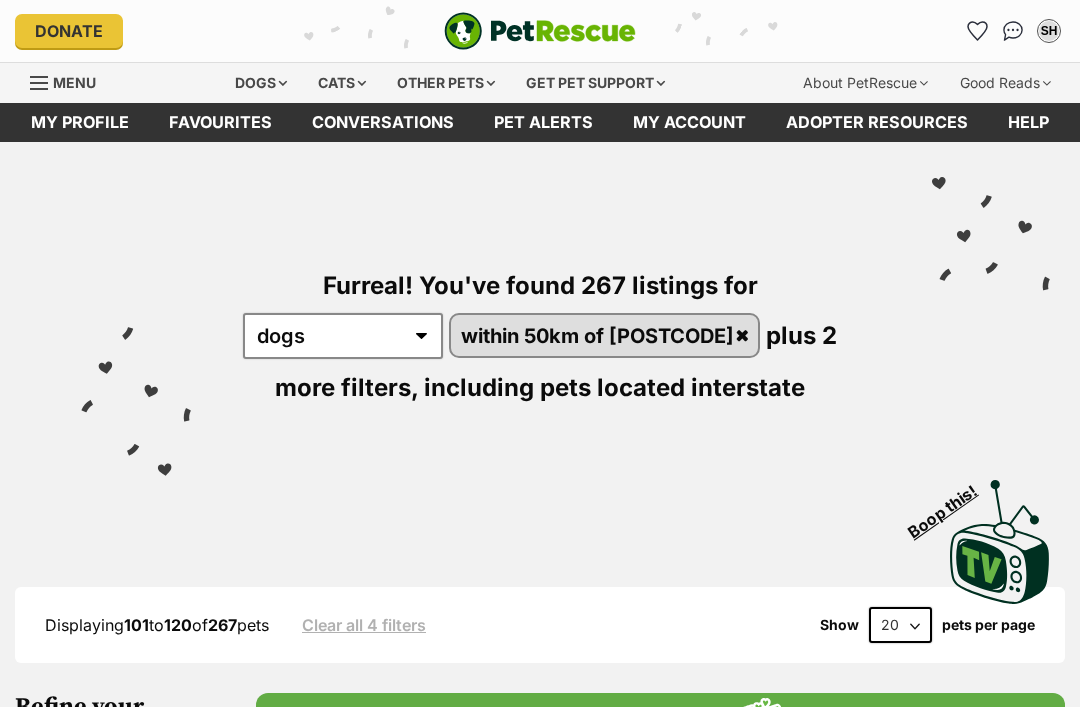 scroll, scrollTop: 0, scrollLeft: 0, axis: both 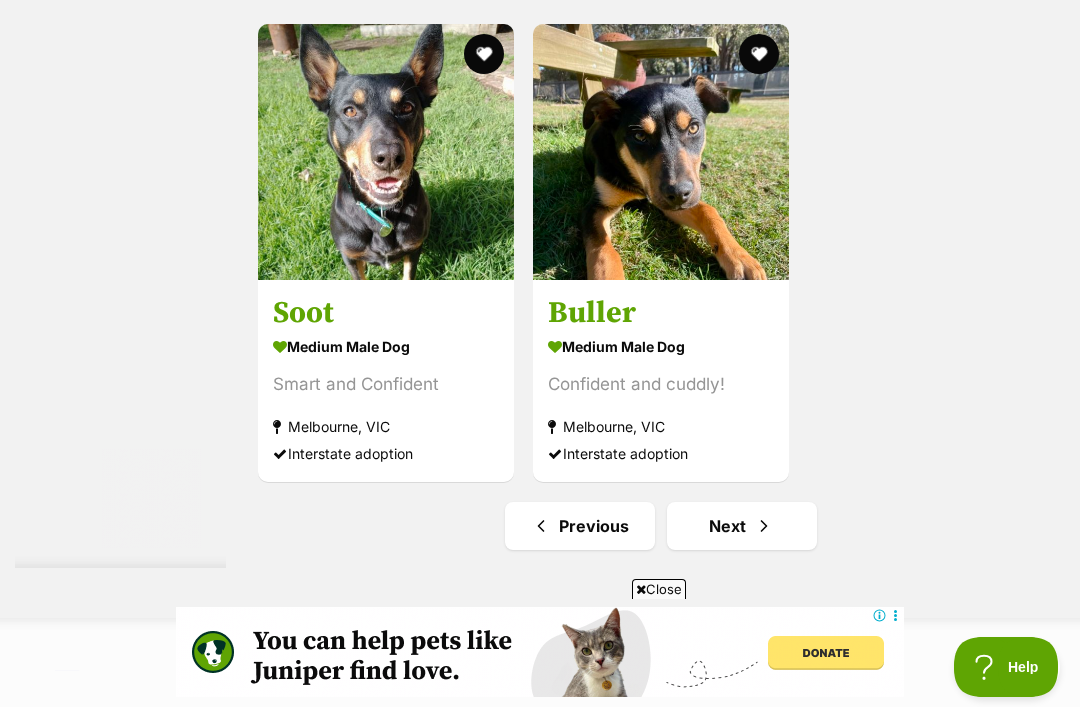 click on "Next" at bounding box center (742, 526) 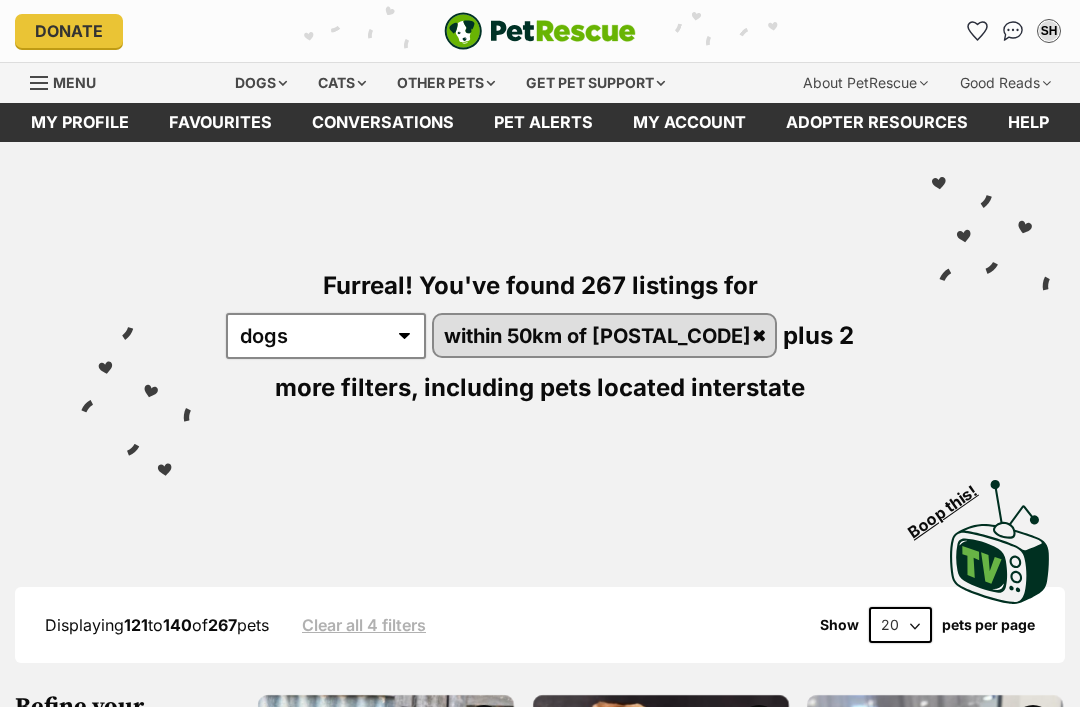 scroll, scrollTop: 5, scrollLeft: 0, axis: vertical 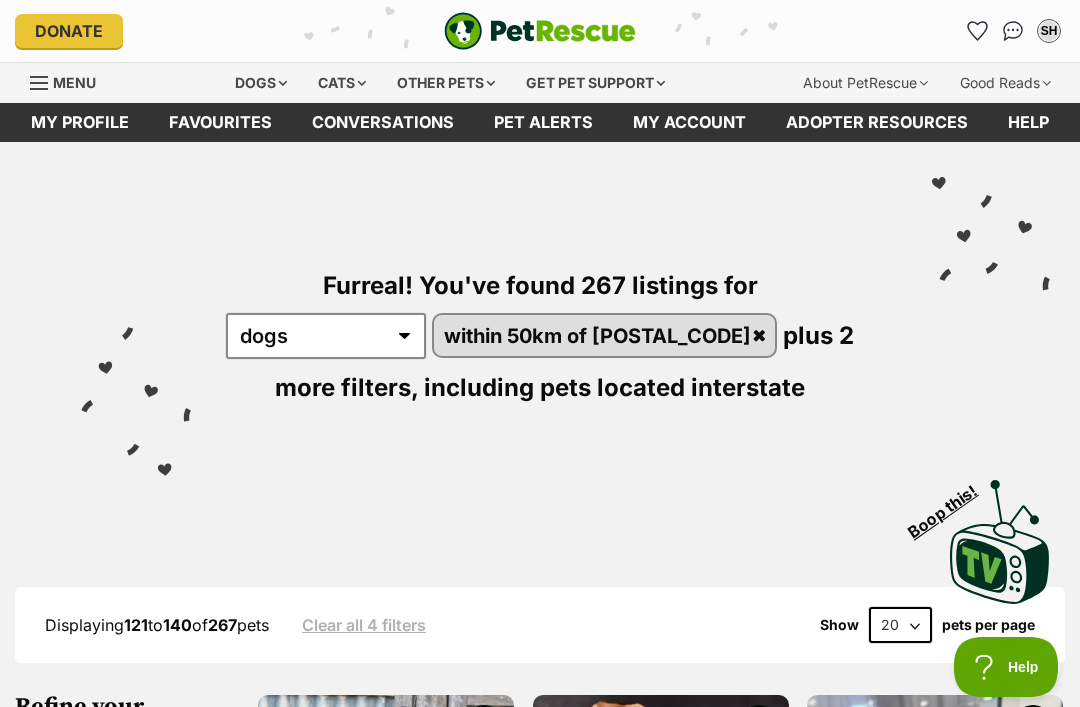 click on "Dogs" at bounding box center (261, 83) 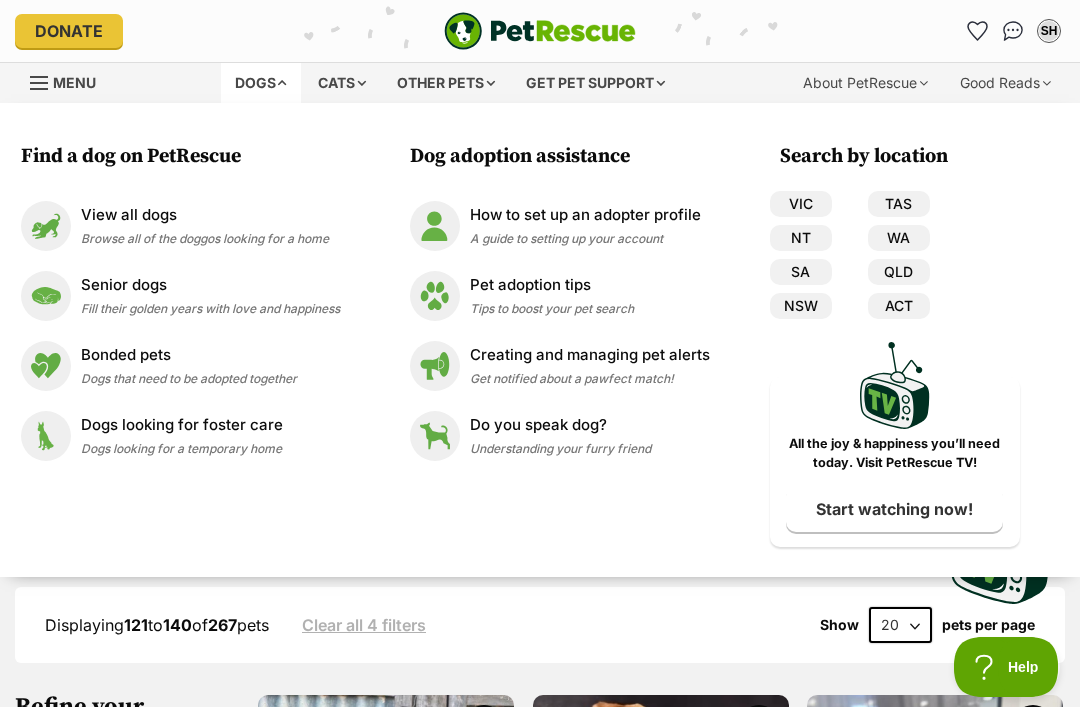 click on "VIC" at bounding box center (801, 204) 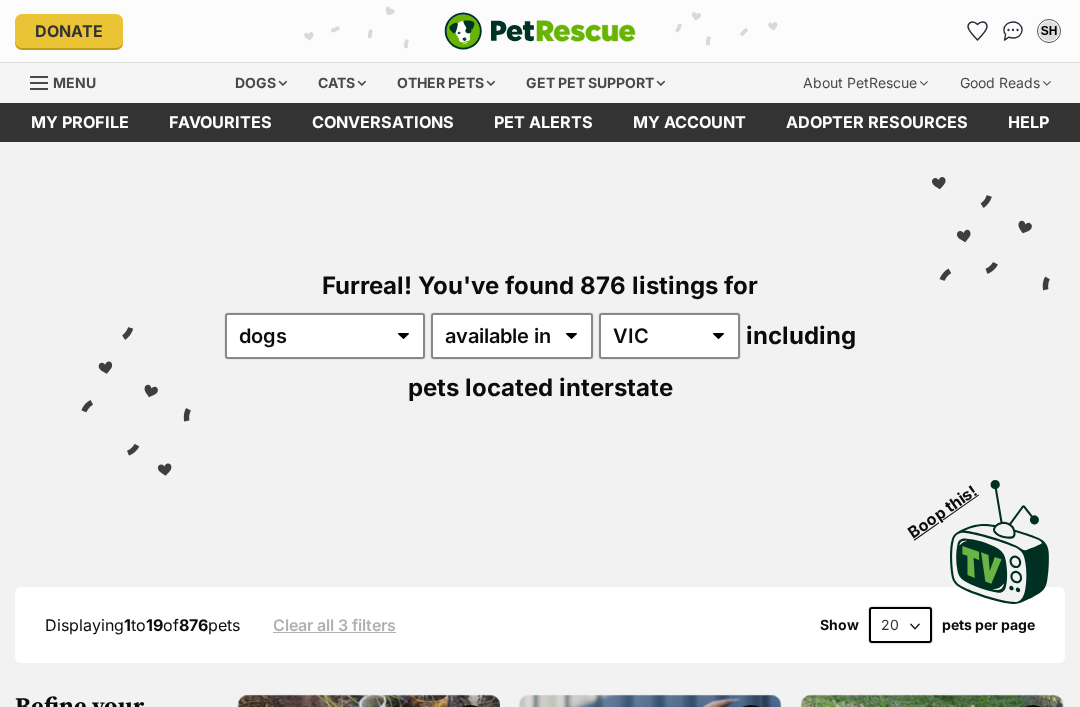 scroll, scrollTop: 0, scrollLeft: 0, axis: both 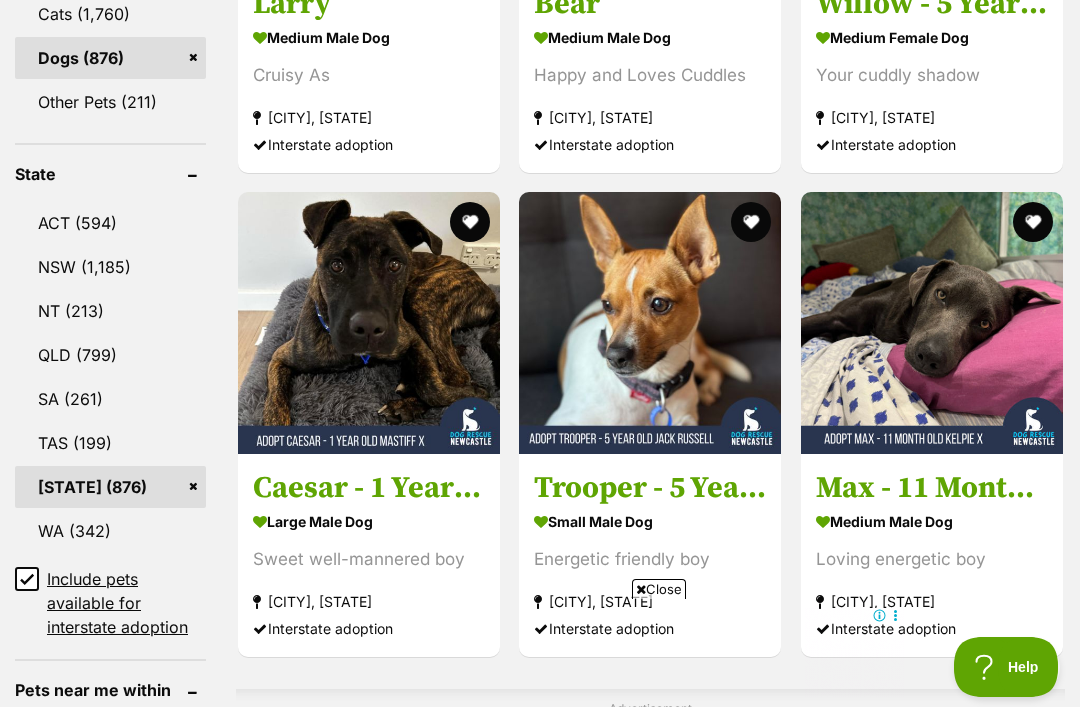 click on "Include pets available for interstate adoption" at bounding box center [27, 579] 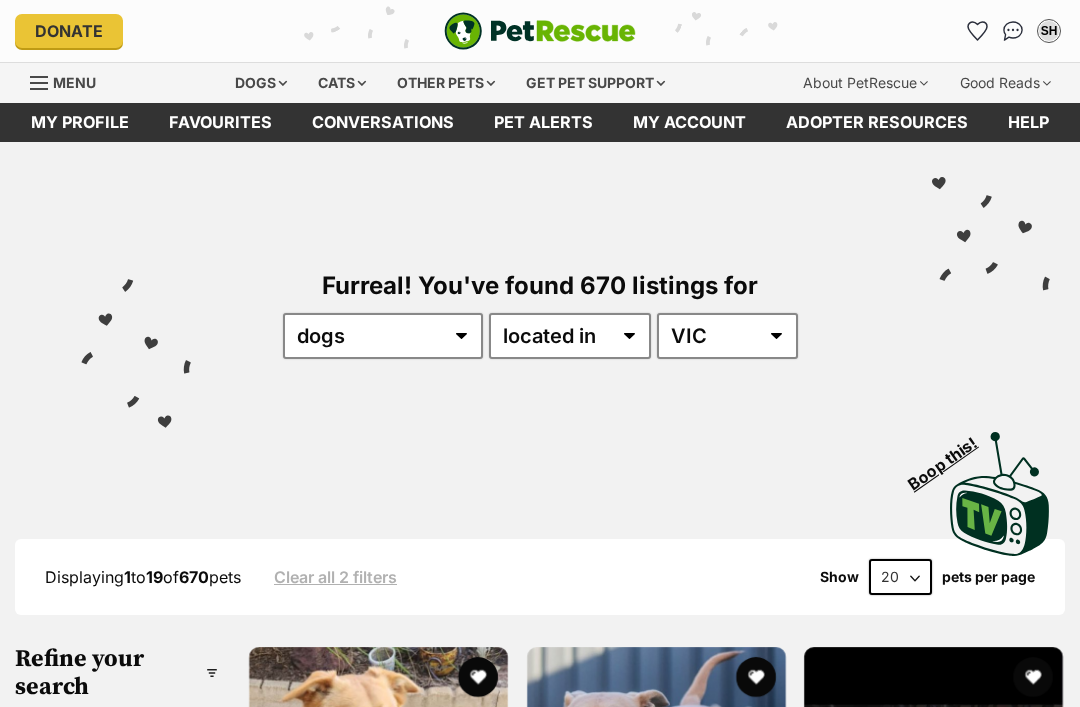 scroll, scrollTop: 512, scrollLeft: 0, axis: vertical 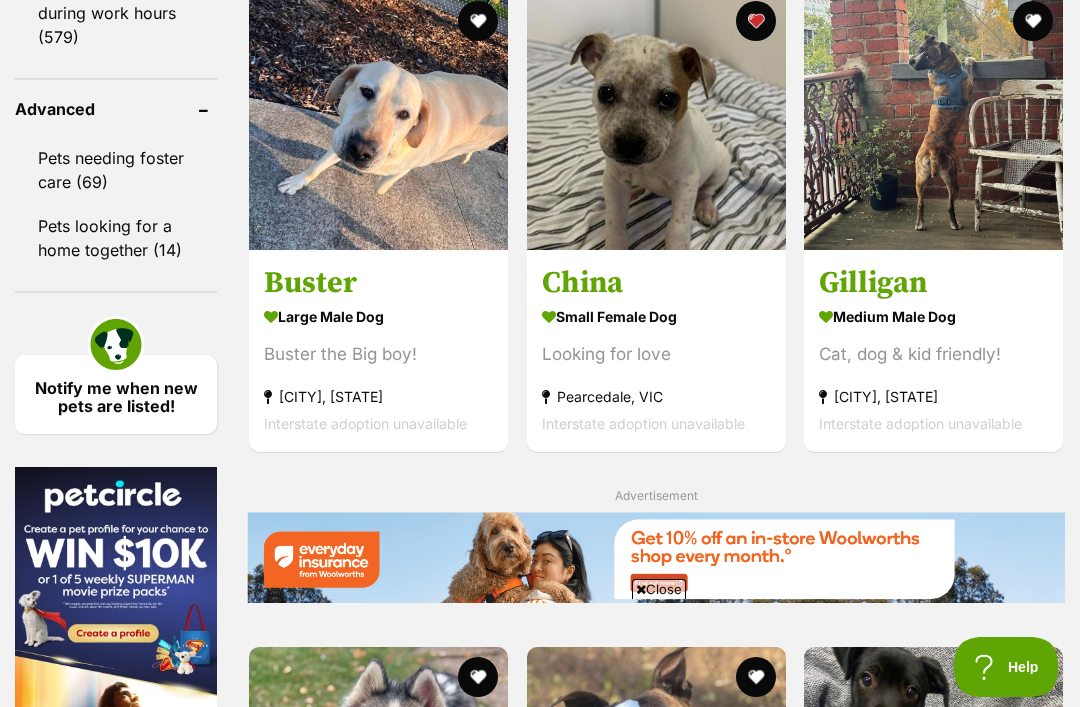 click at bounding box center [656, 120] 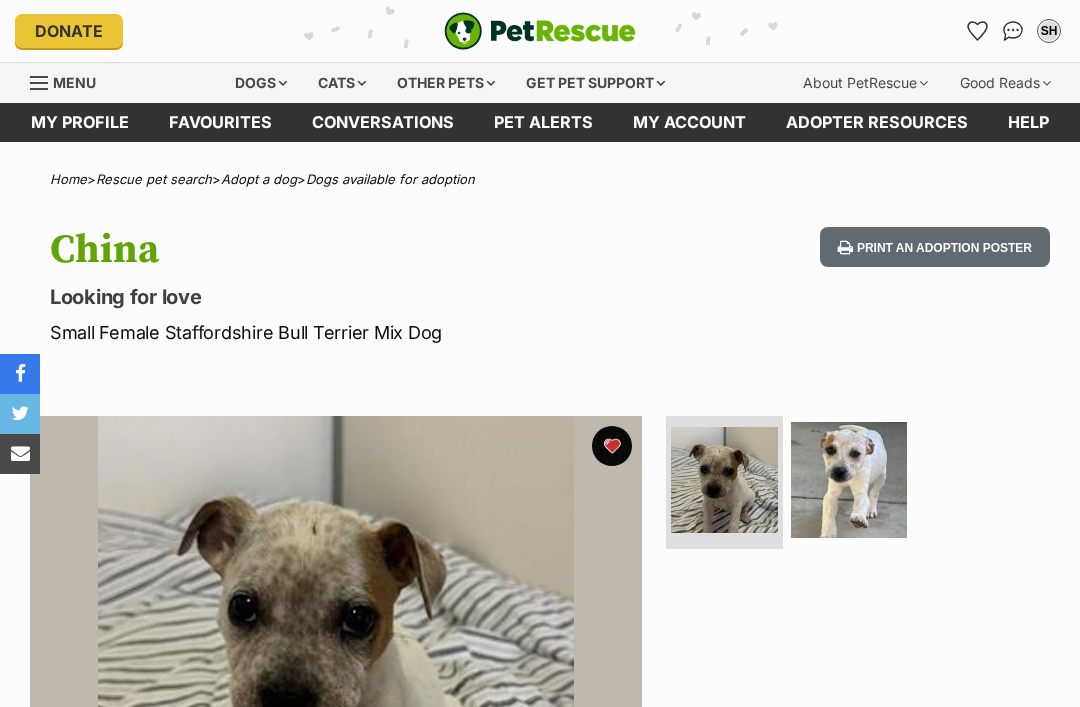 scroll, scrollTop: 0, scrollLeft: 0, axis: both 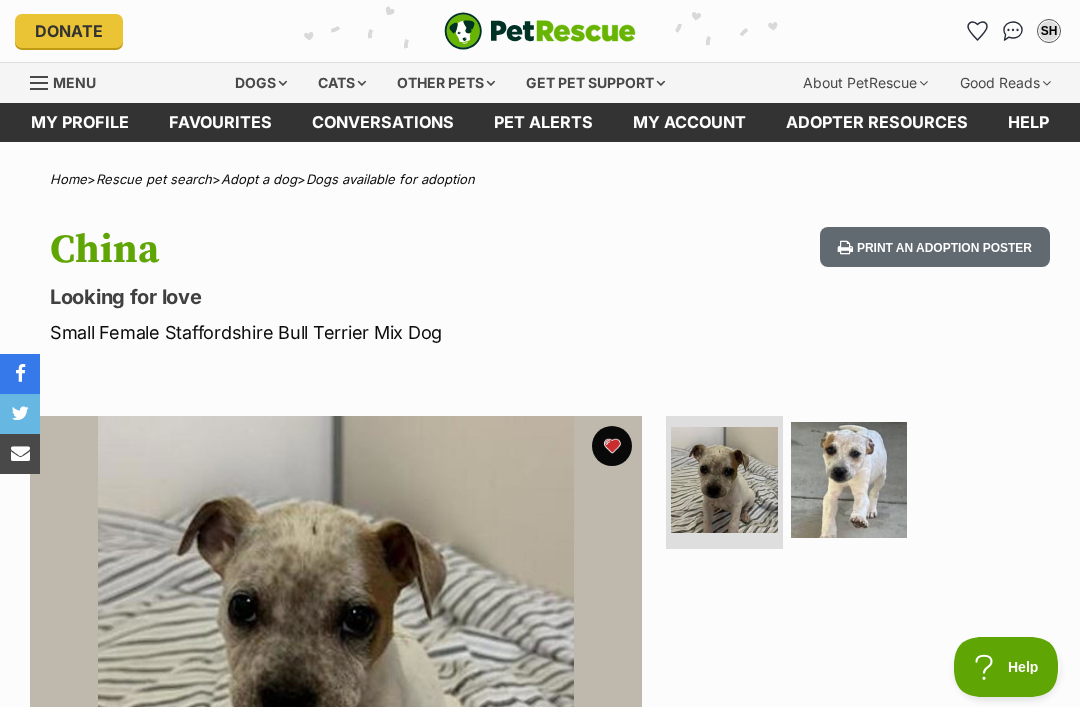 click on "Favourites" at bounding box center (220, 122) 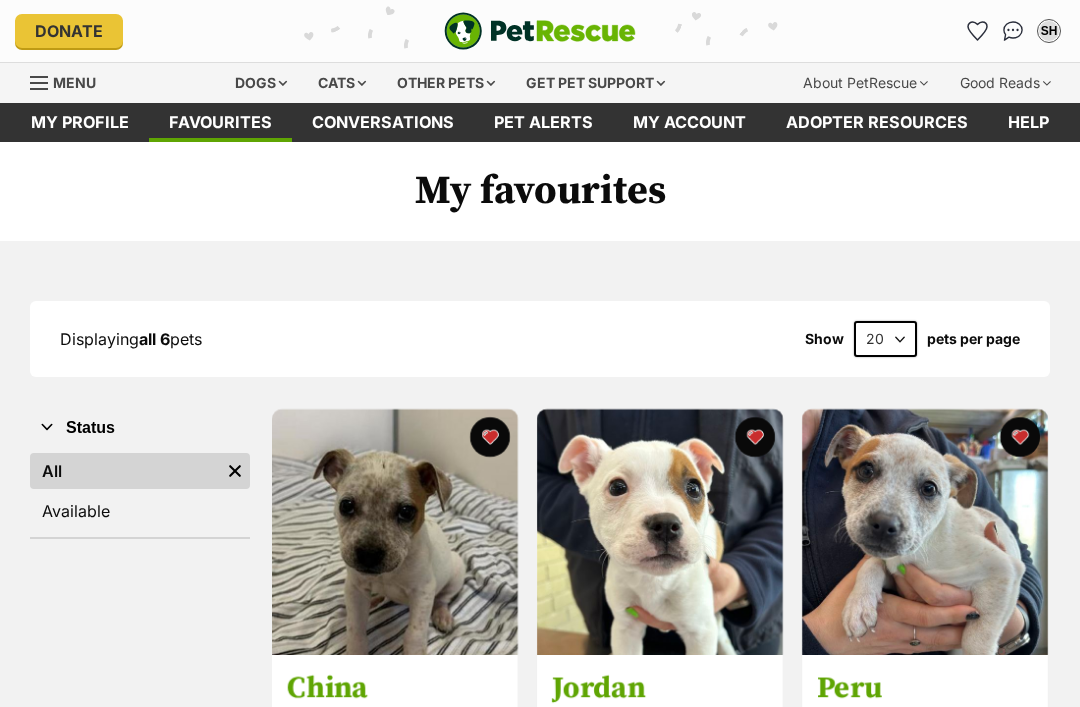 scroll, scrollTop: 0, scrollLeft: 0, axis: both 